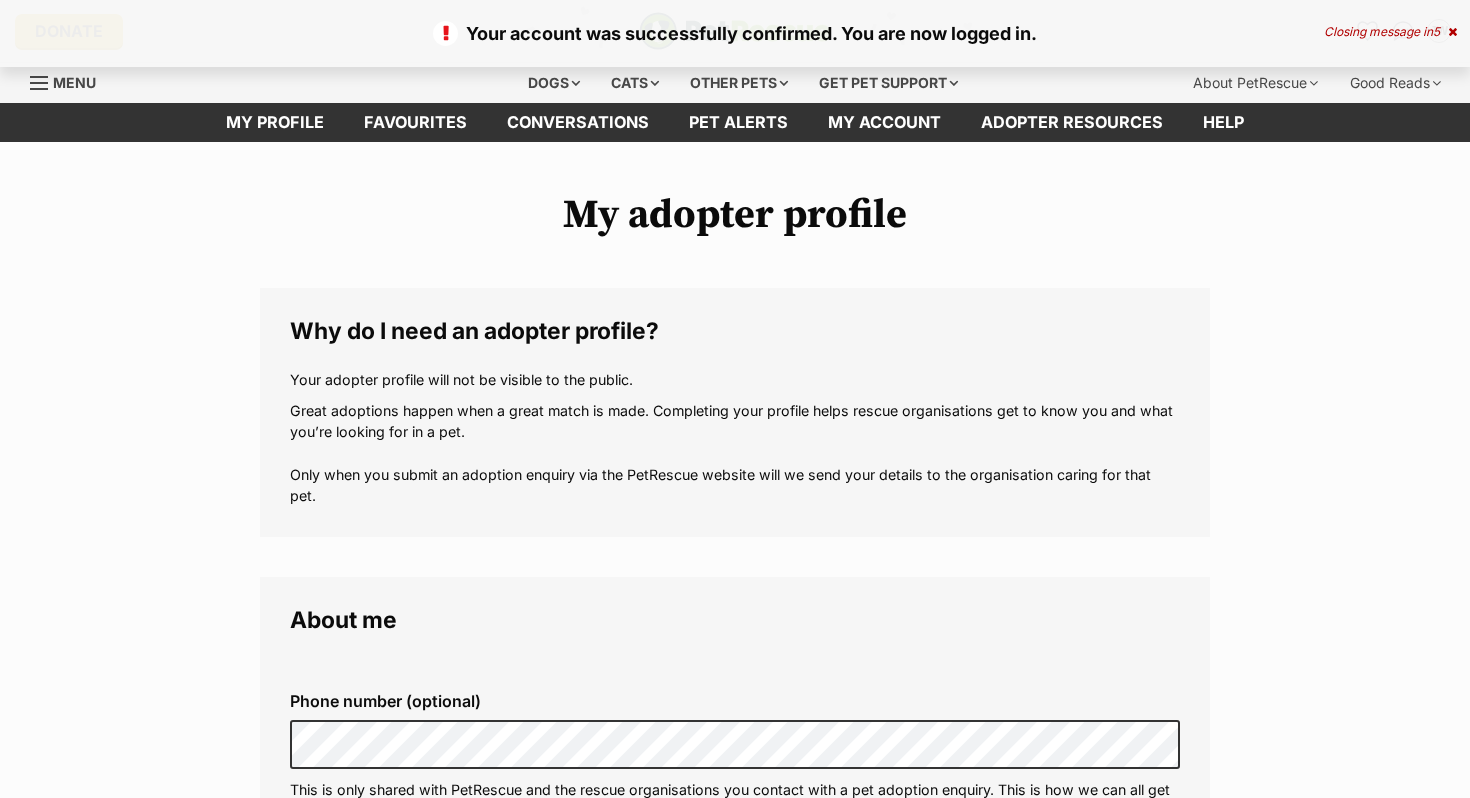 scroll, scrollTop: 0, scrollLeft: 0, axis: both 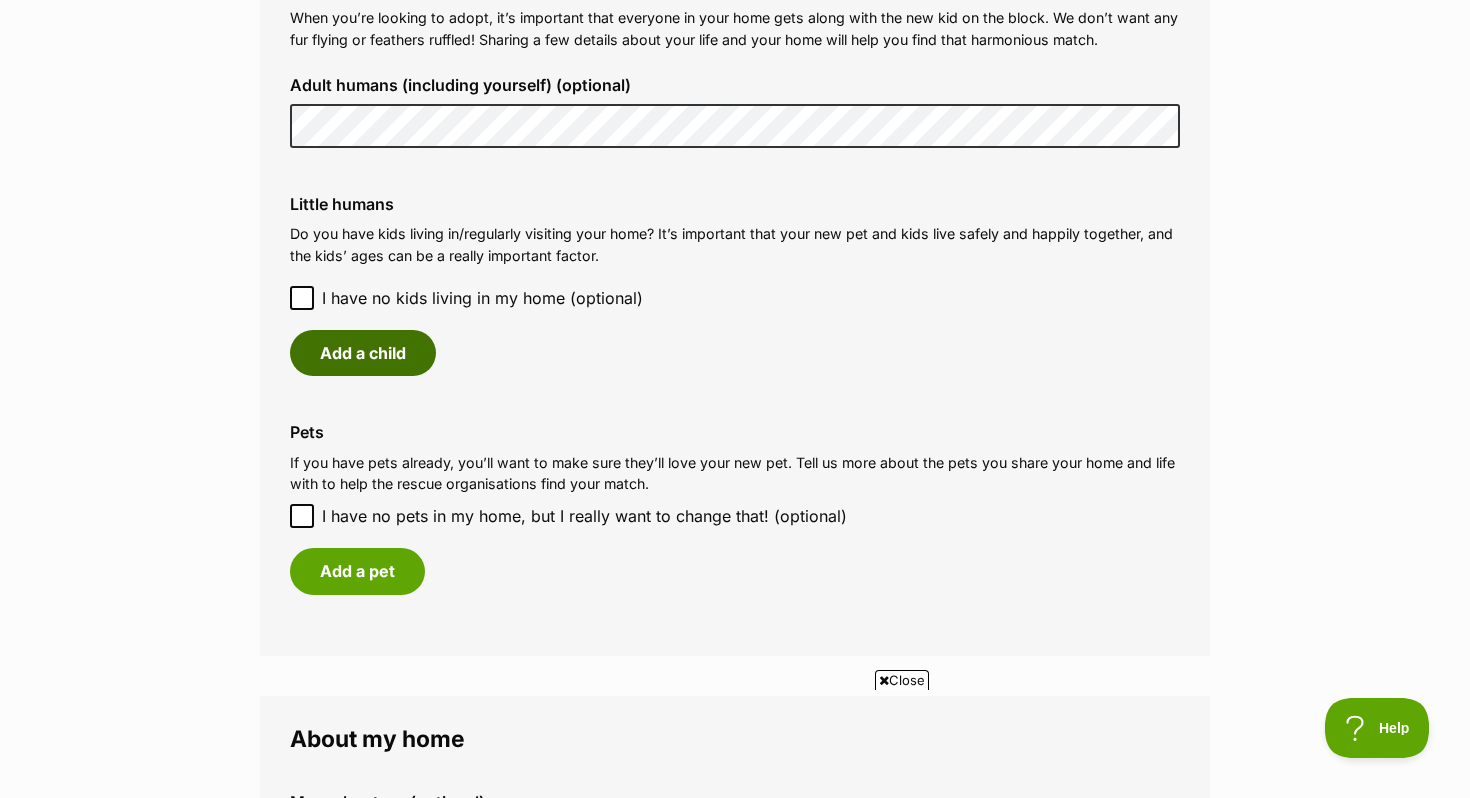click on "Add a child" at bounding box center (363, 353) 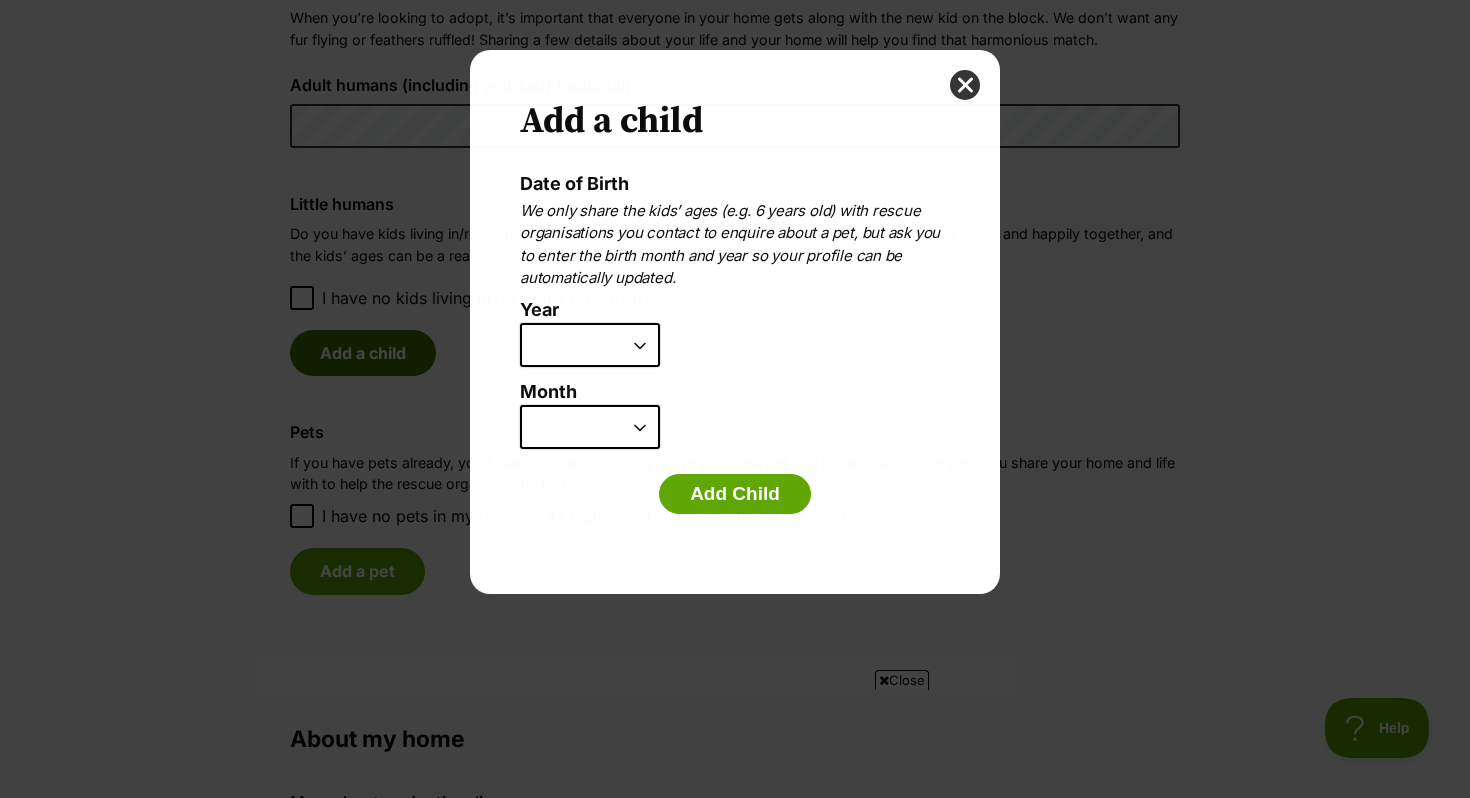 scroll, scrollTop: 0, scrollLeft: 0, axis: both 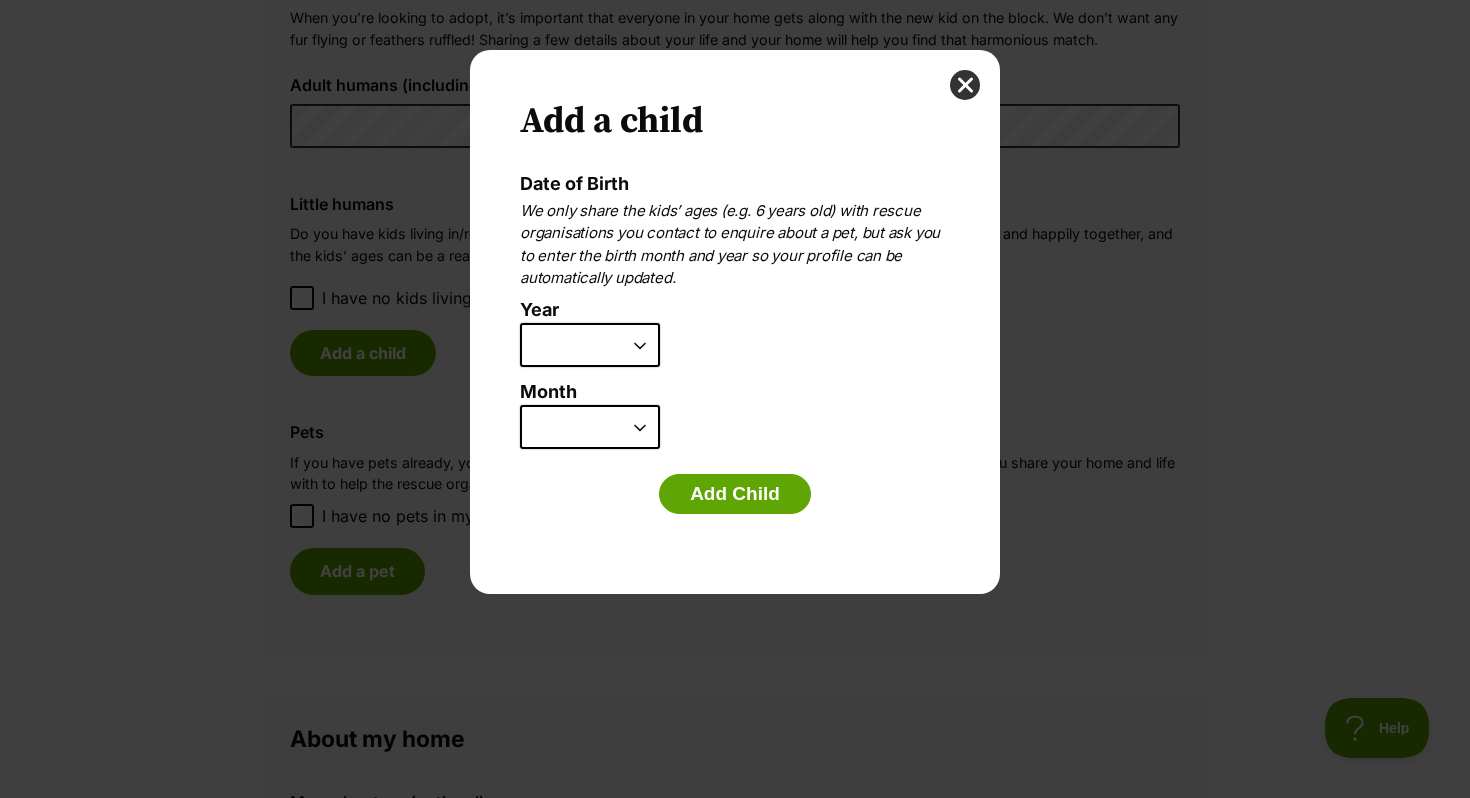 click on "2025
2024
2023
2022
2021
2020
2019
2018
2017
2016
2015
2014
2013
2012
2011
2010
2009
2008
2007" at bounding box center [590, 345] 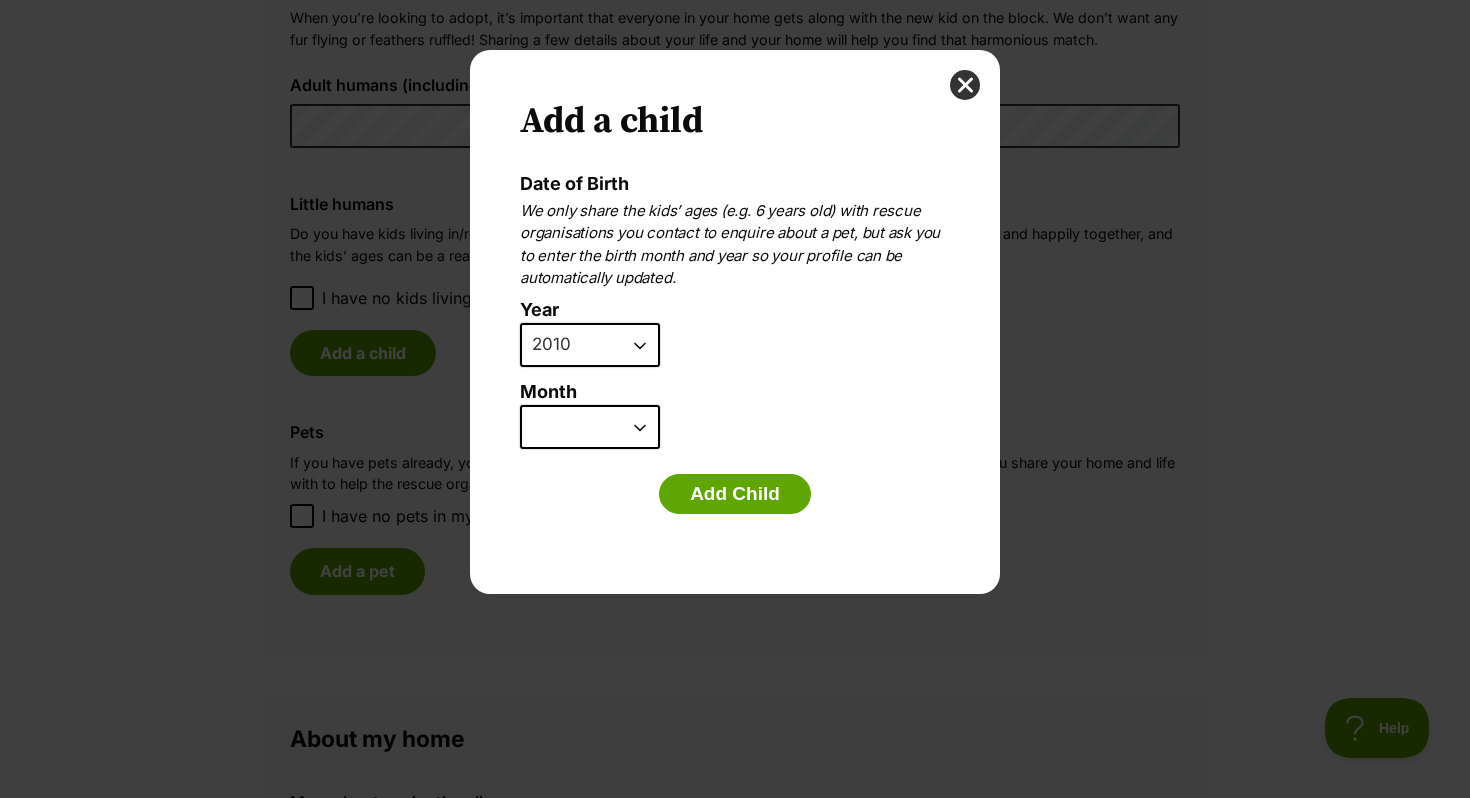 click on "January
February
March
April
May
June
July
August
September
October
November
December" at bounding box center [590, 427] 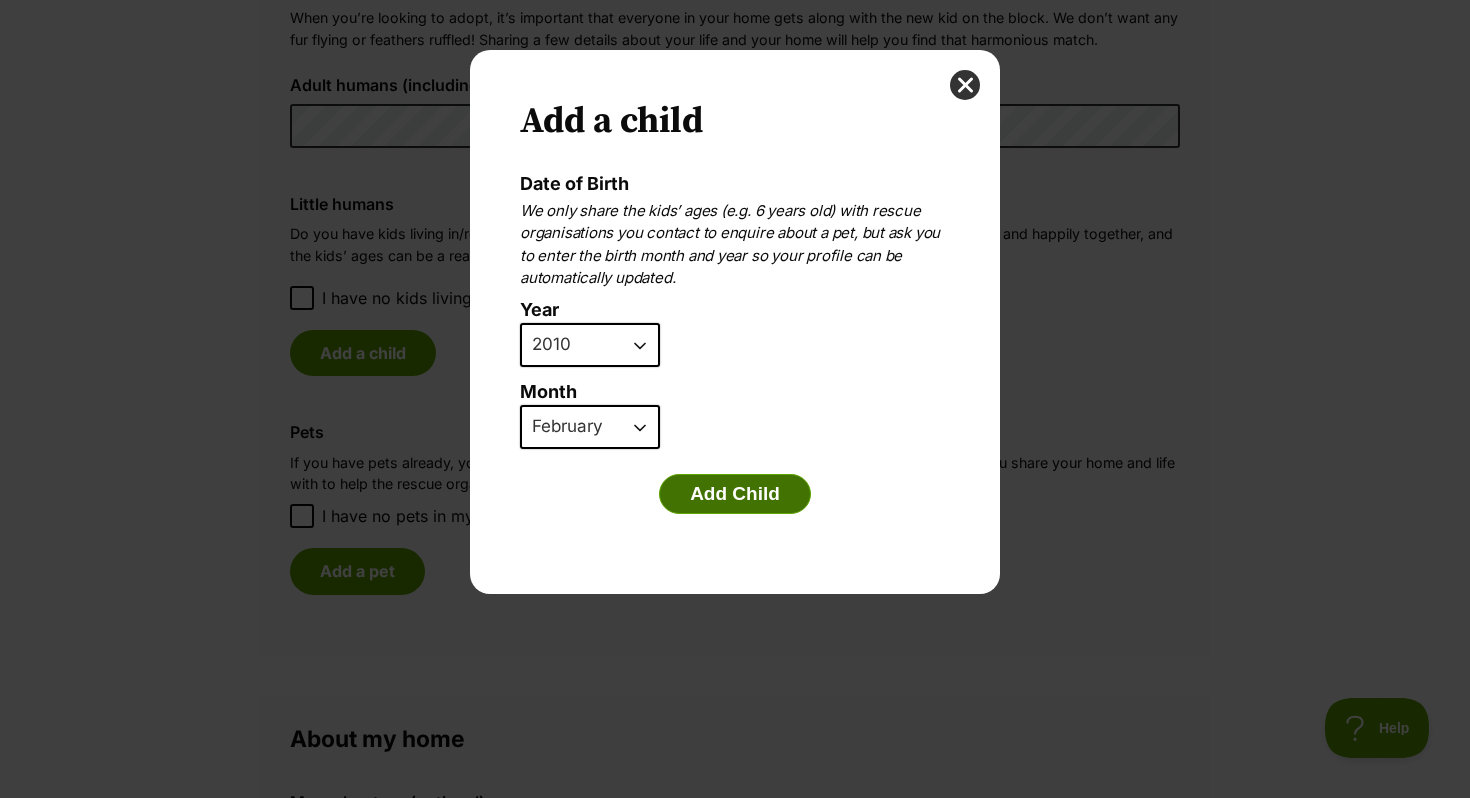 click on "Add Child" at bounding box center (735, 494) 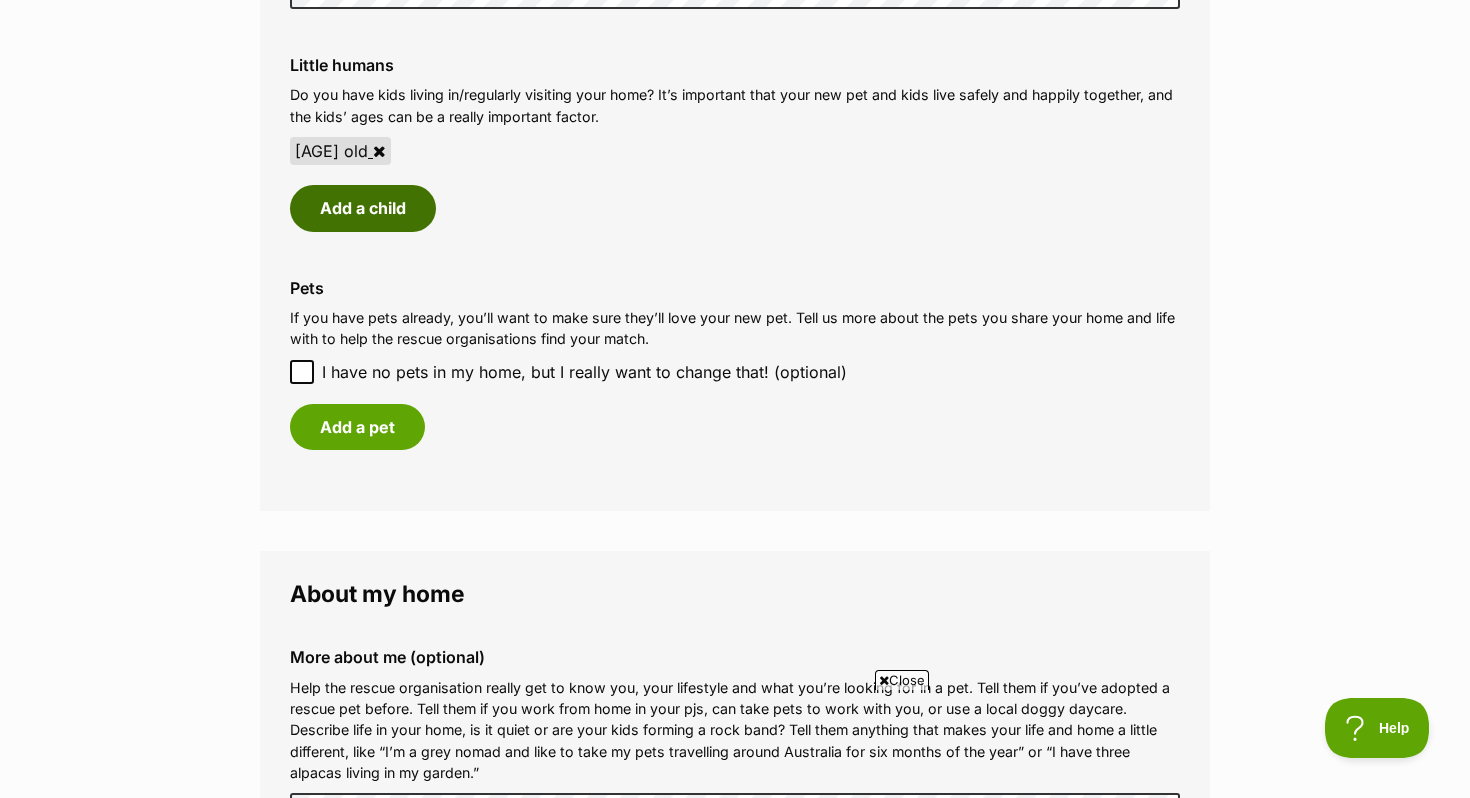 scroll, scrollTop: 1691, scrollLeft: 0, axis: vertical 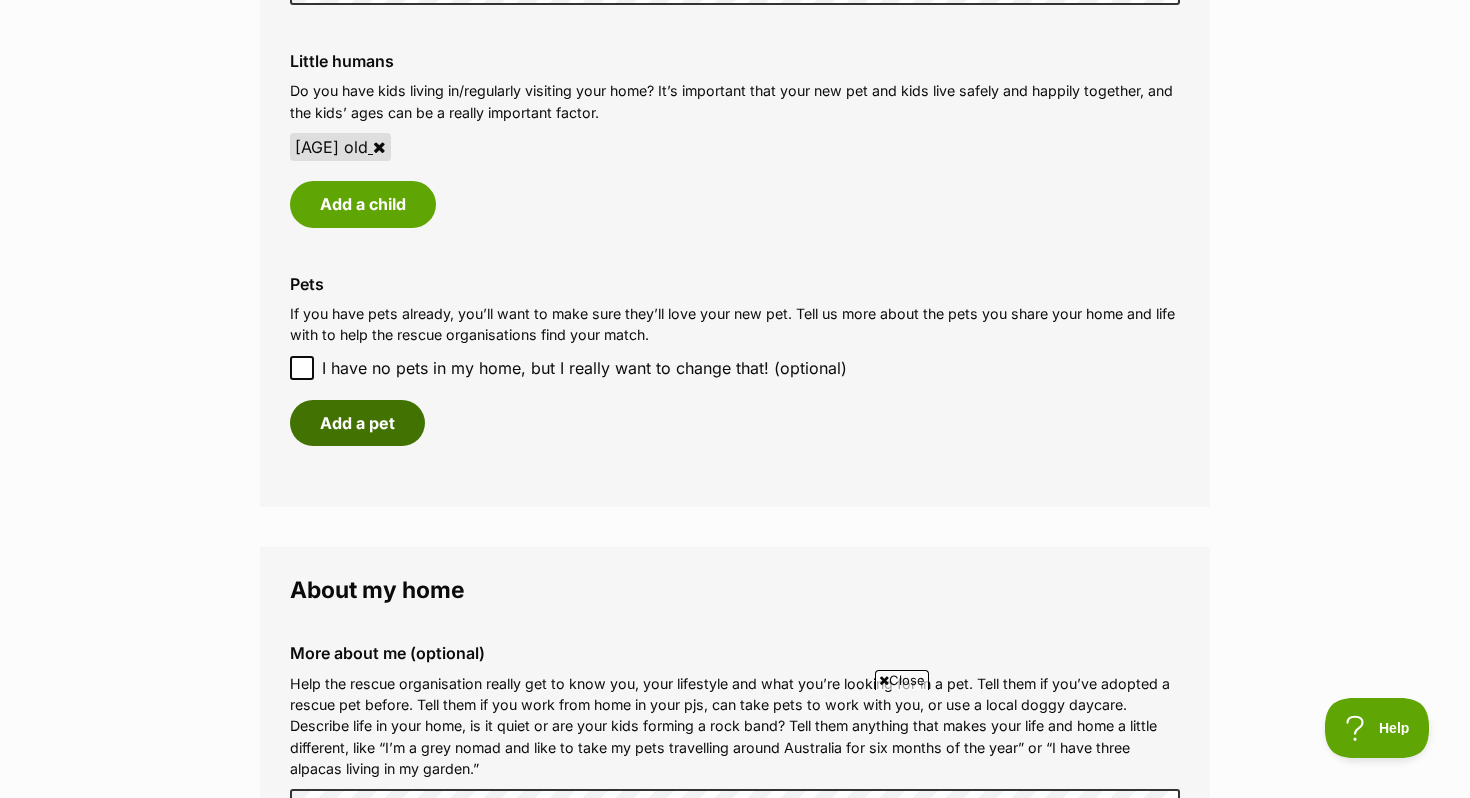 click on "Add a pet" at bounding box center [357, 423] 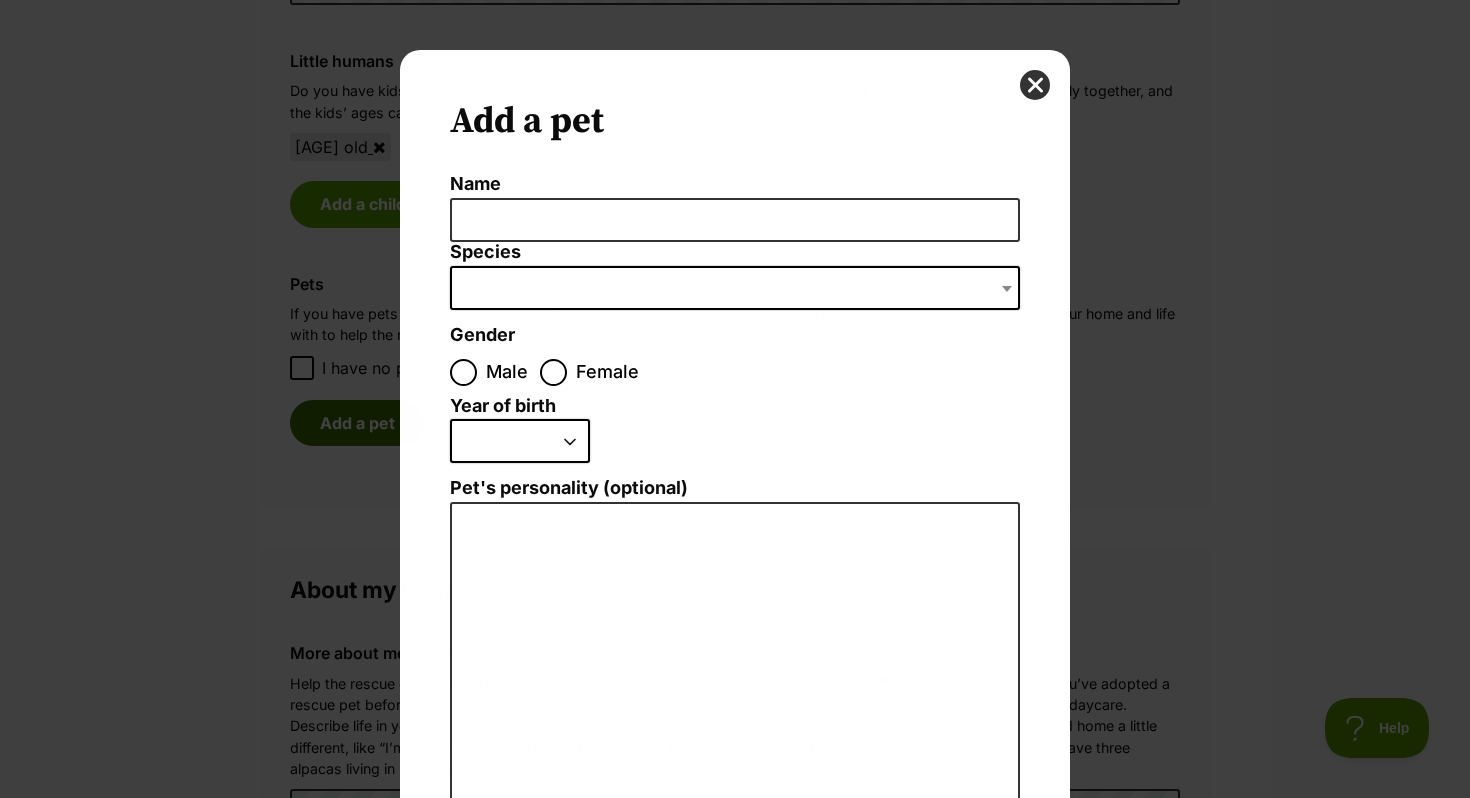 scroll, scrollTop: 0, scrollLeft: 0, axis: both 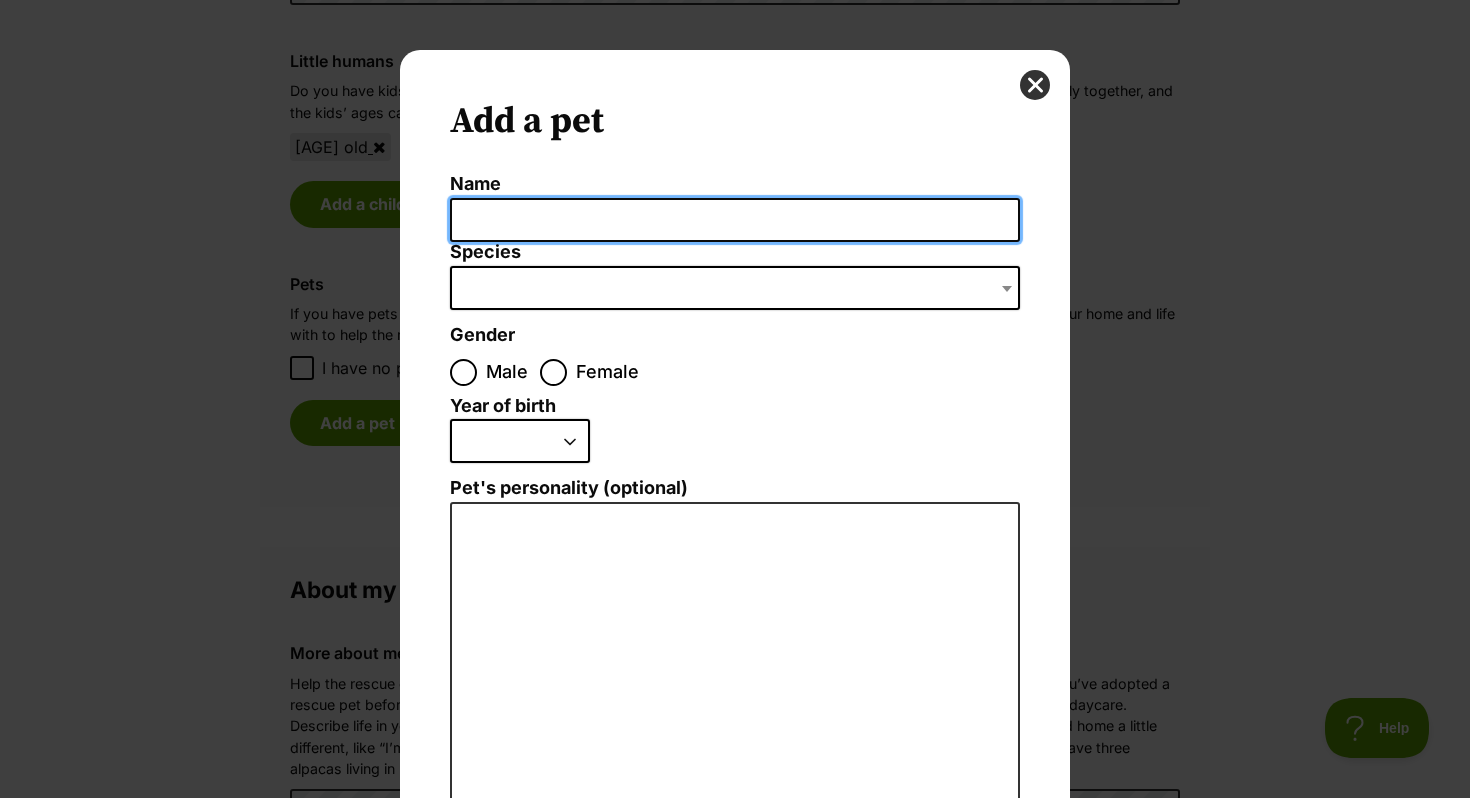 click on "Name" at bounding box center (735, 220) 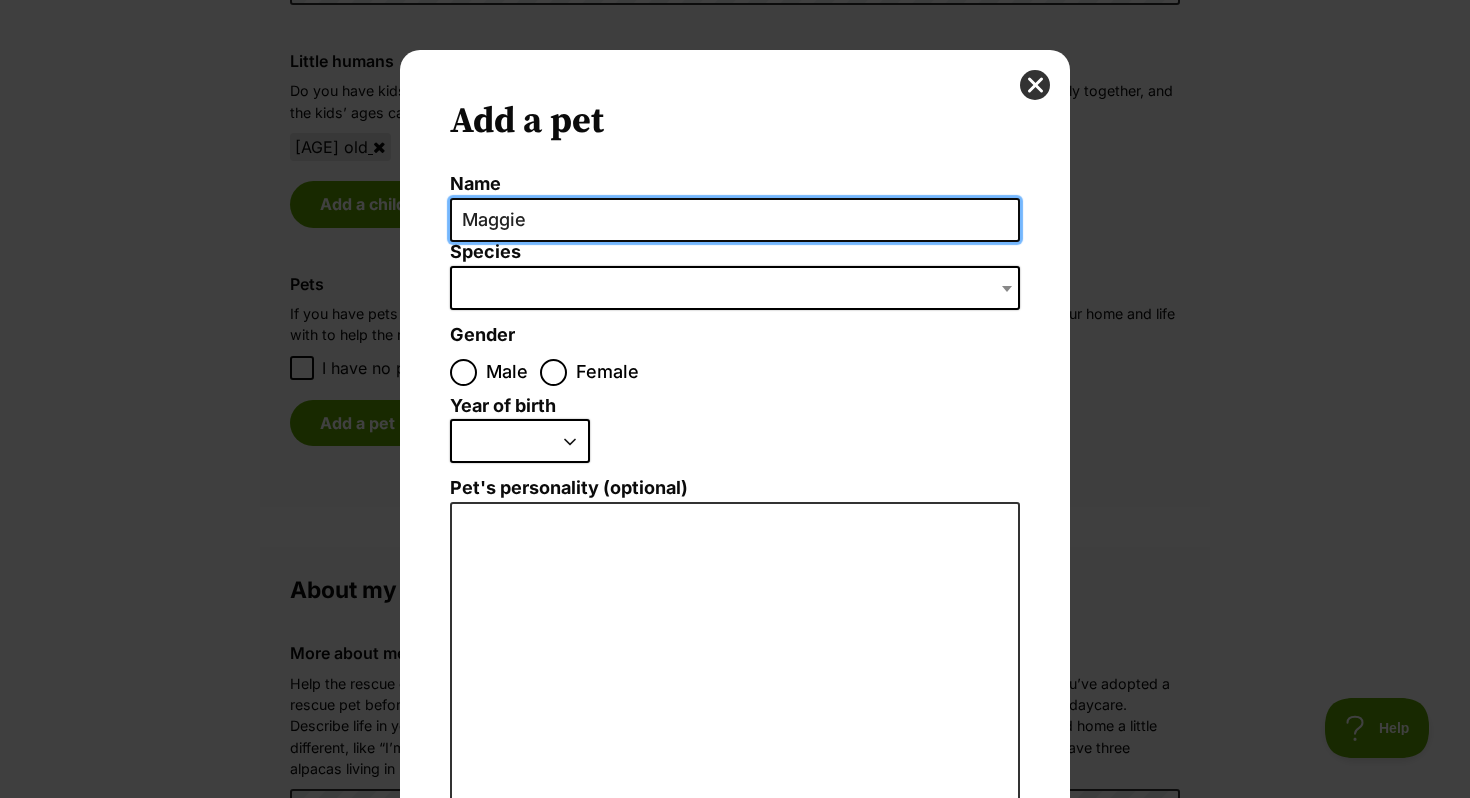 type on "Maggie" 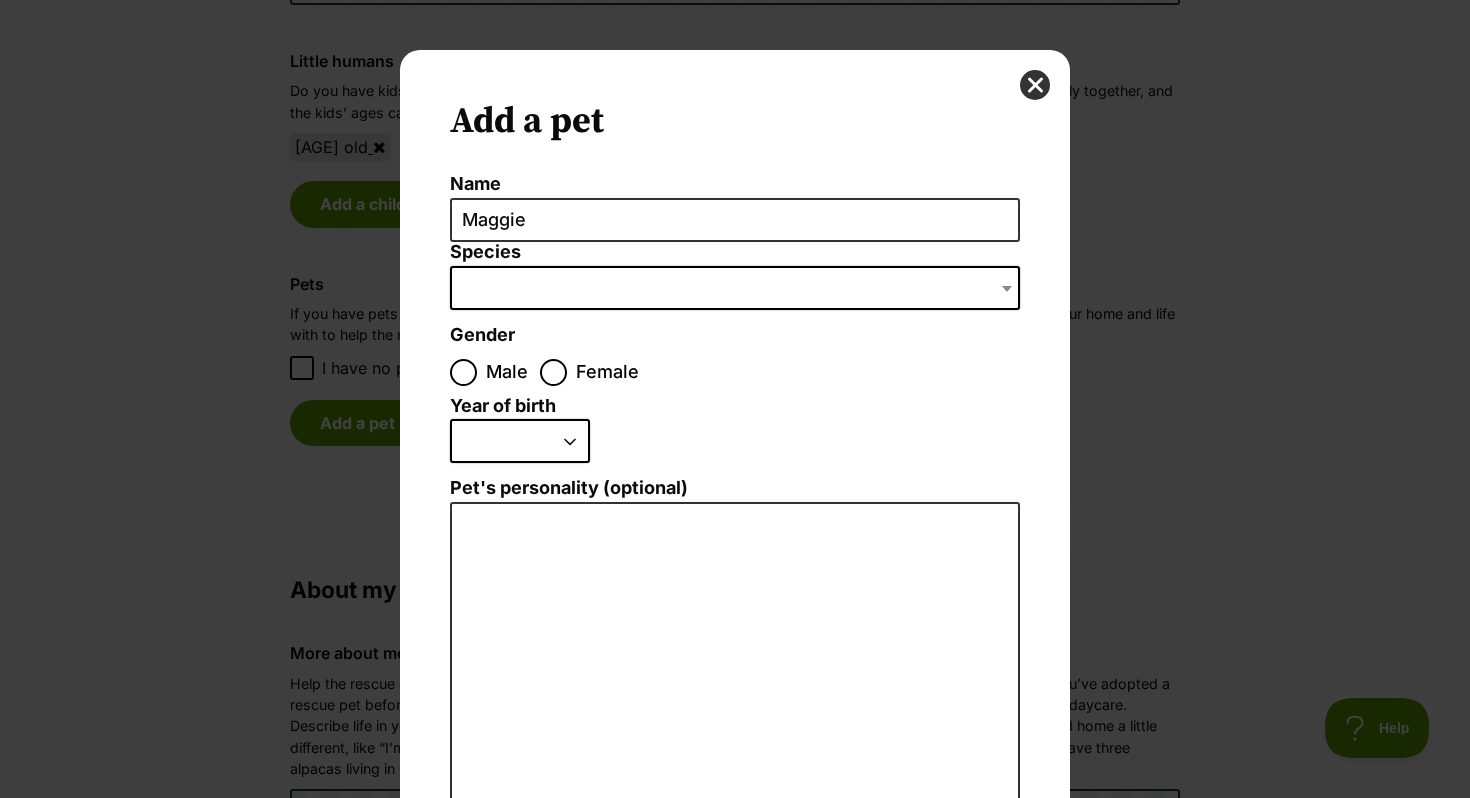 click at bounding box center [735, 288] 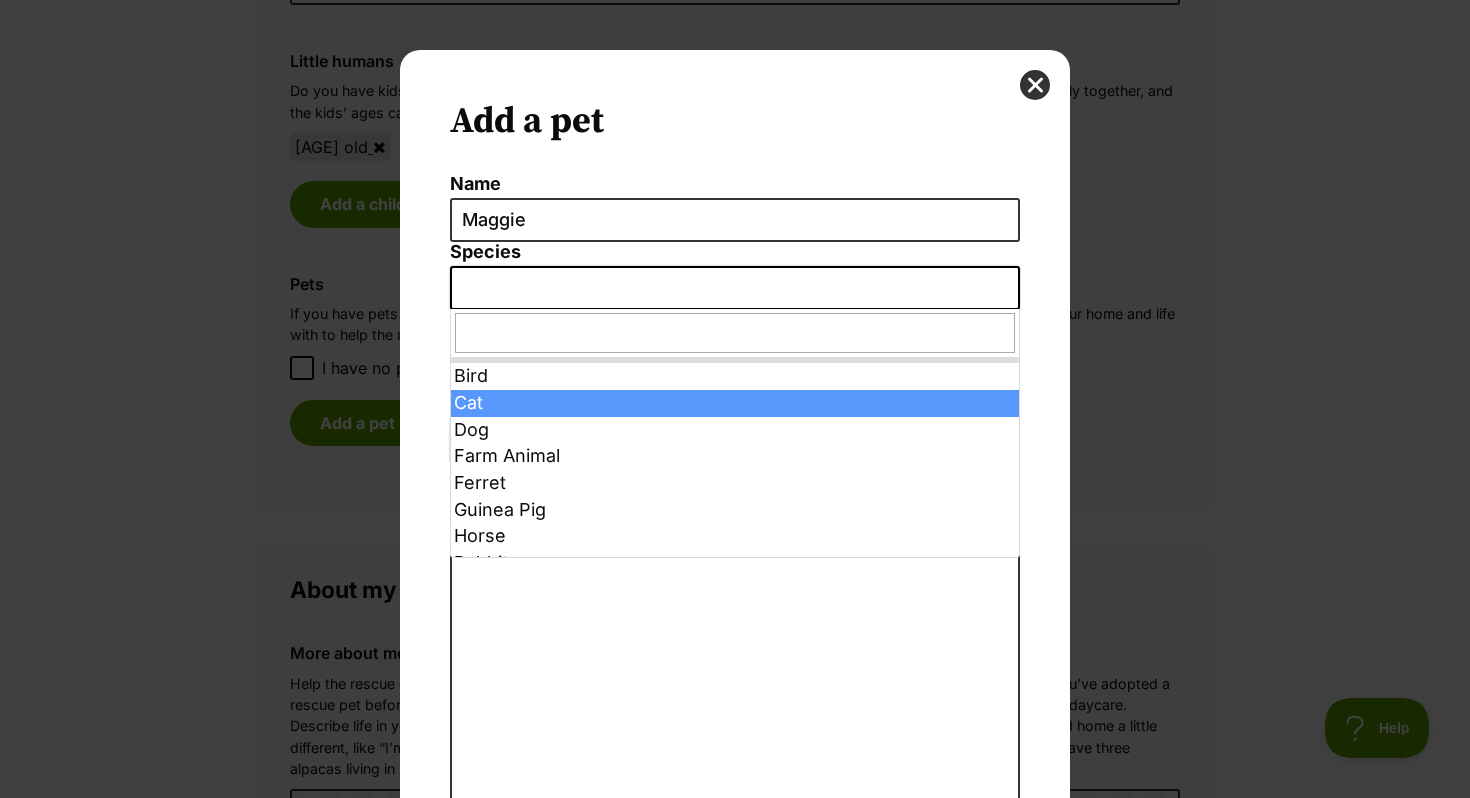 select on "2" 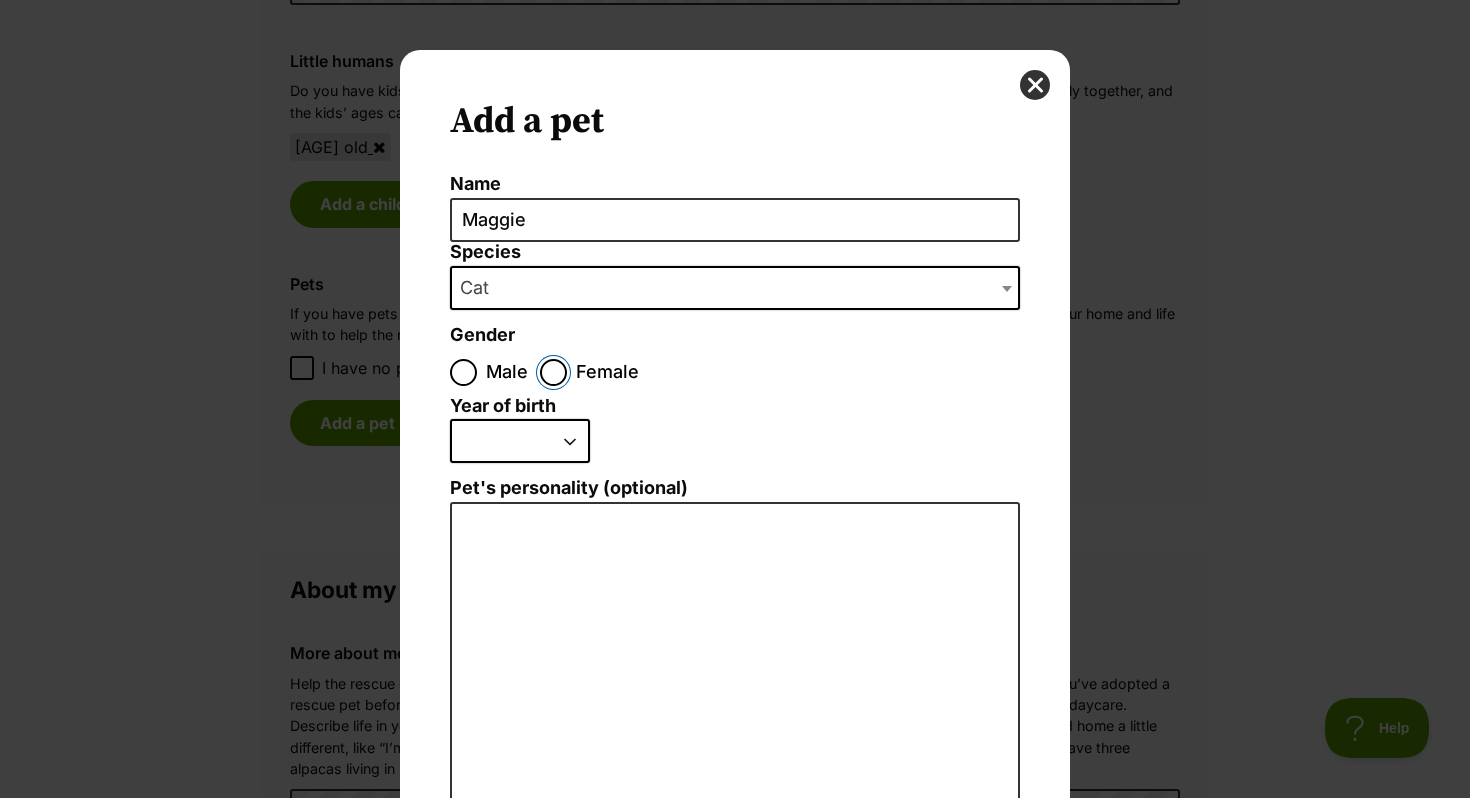 click on "Female" at bounding box center [553, 372] 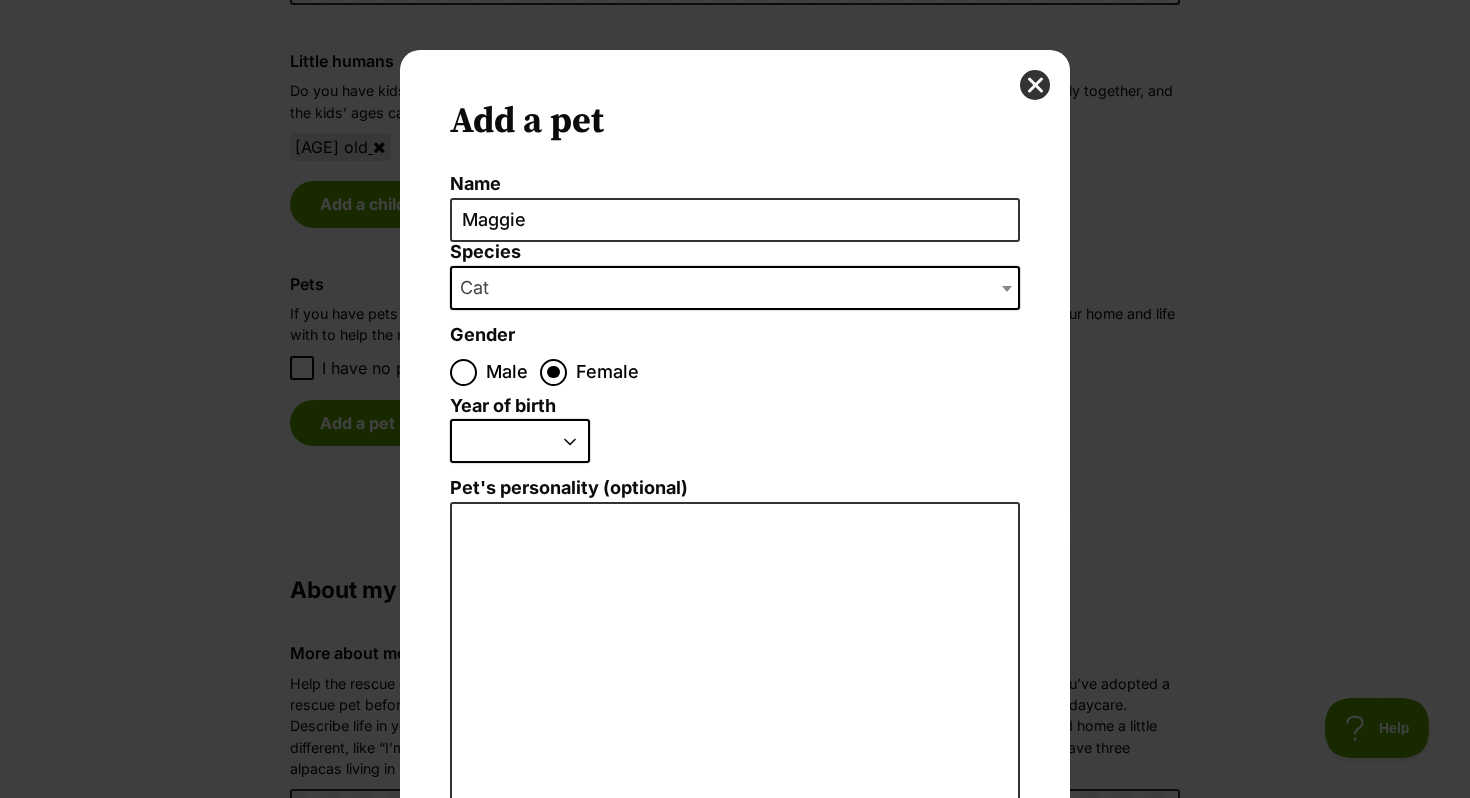 click on "2025
2024
2023
2022
2021
2020
2019
2018
2017
2016
2015
2014
2013
2012
2011
2010
2009
2008
2007
2006
2005
2004
2003
2002
2001
2000
1999
1998
1997
1996
1995" at bounding box center [520, 441] 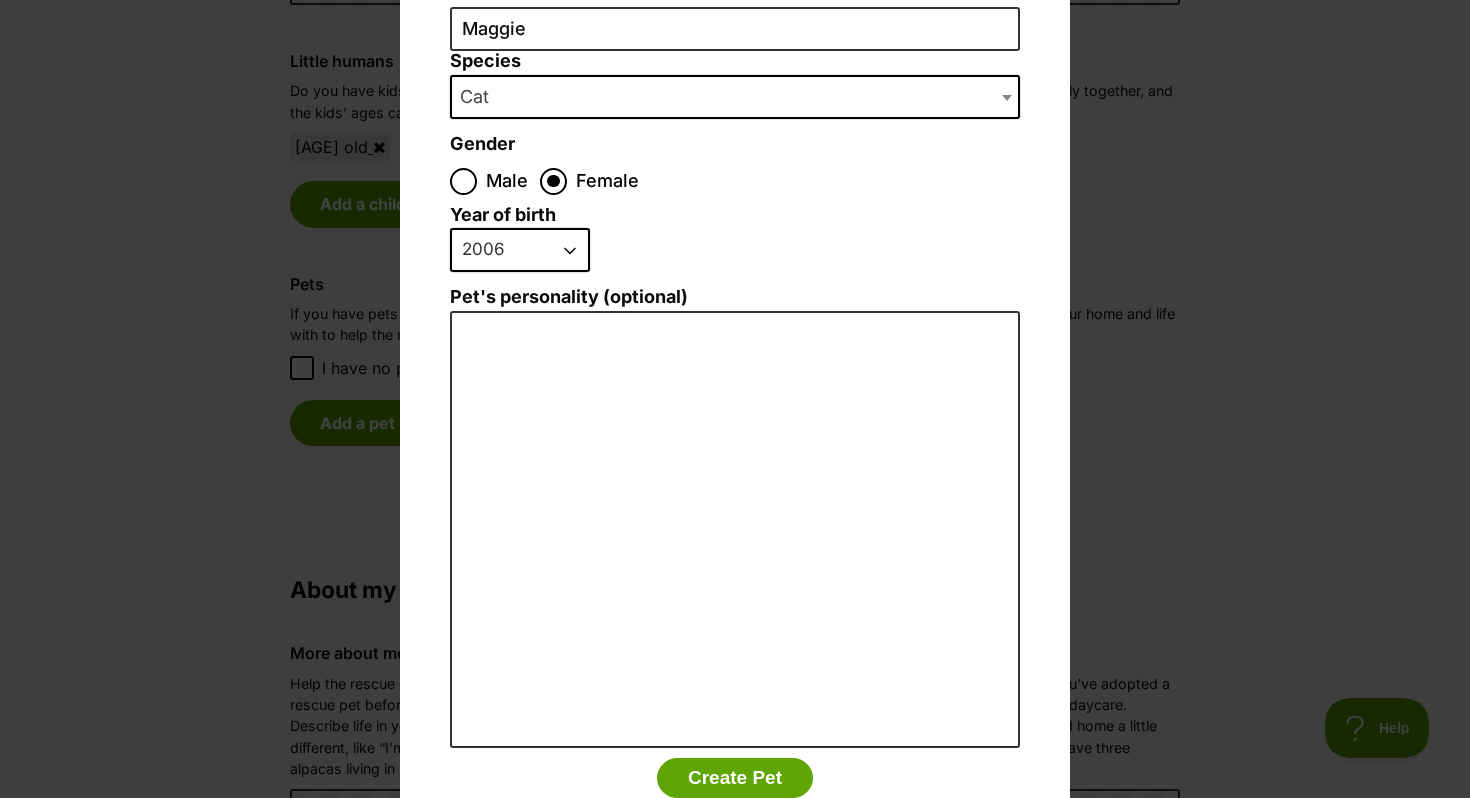 scroll, scrollTop: 197, scrollLeft: 0, axis: vertical 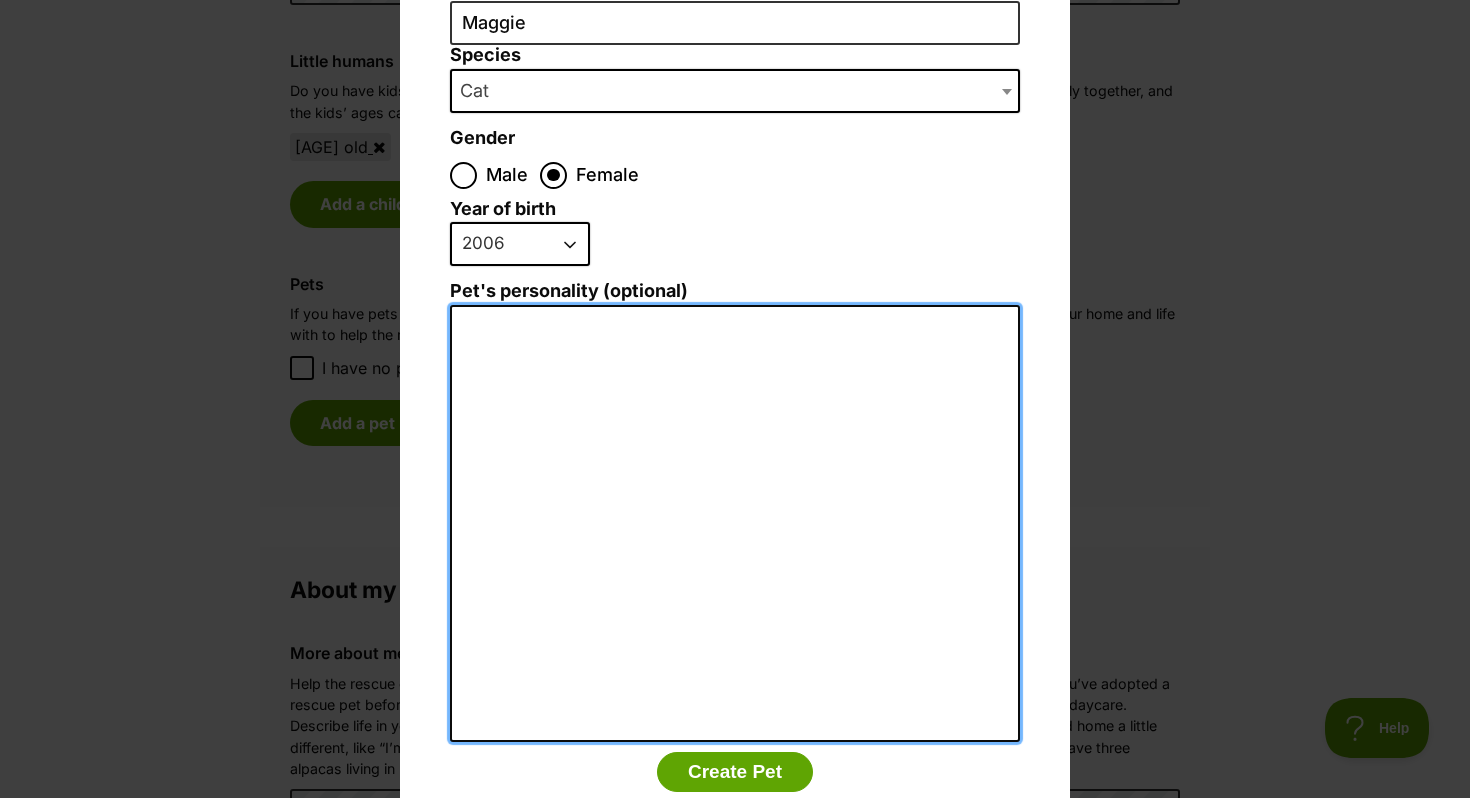 click on "Pet's personality (optional)" at bounding box center [735, 524] 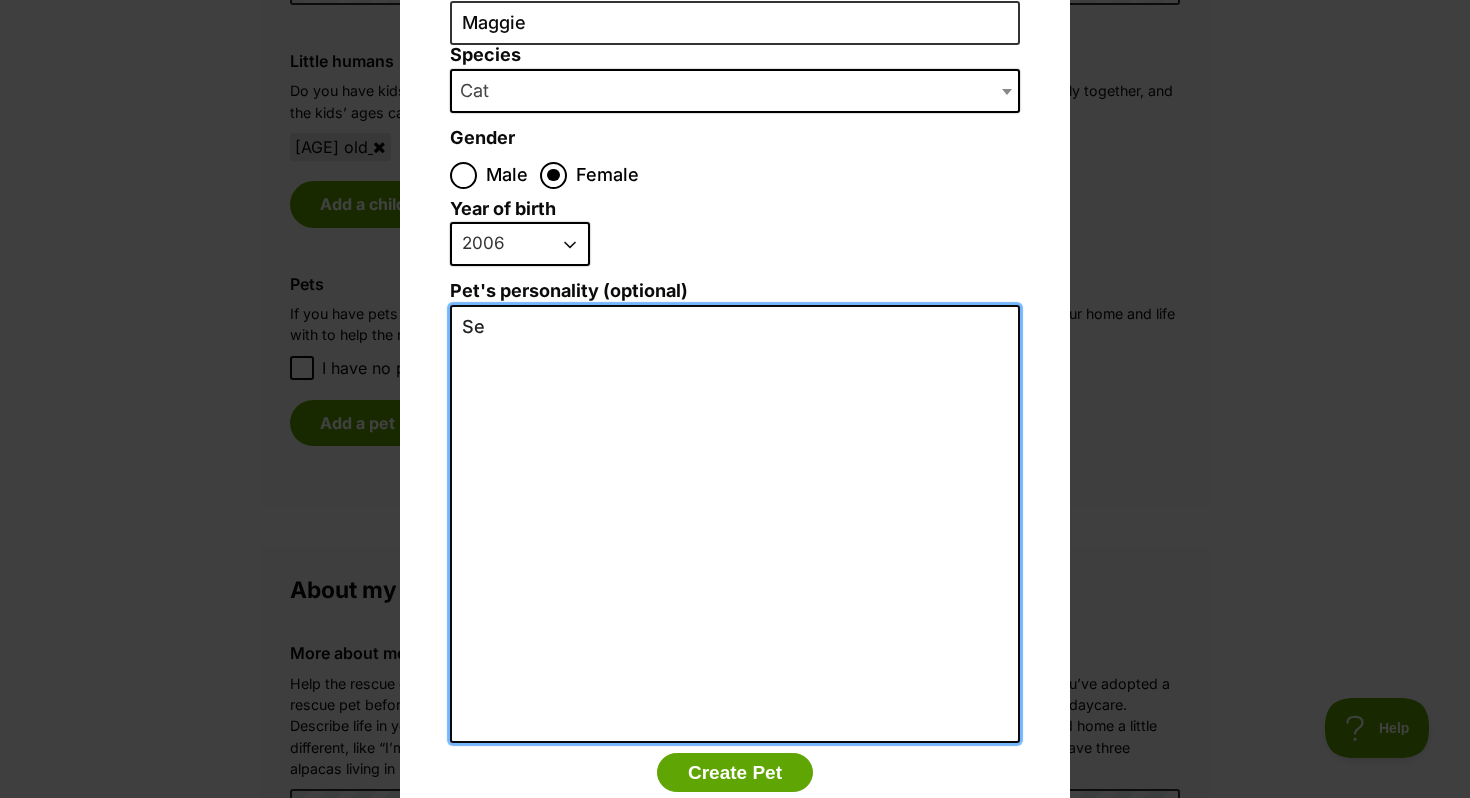 type on "S" 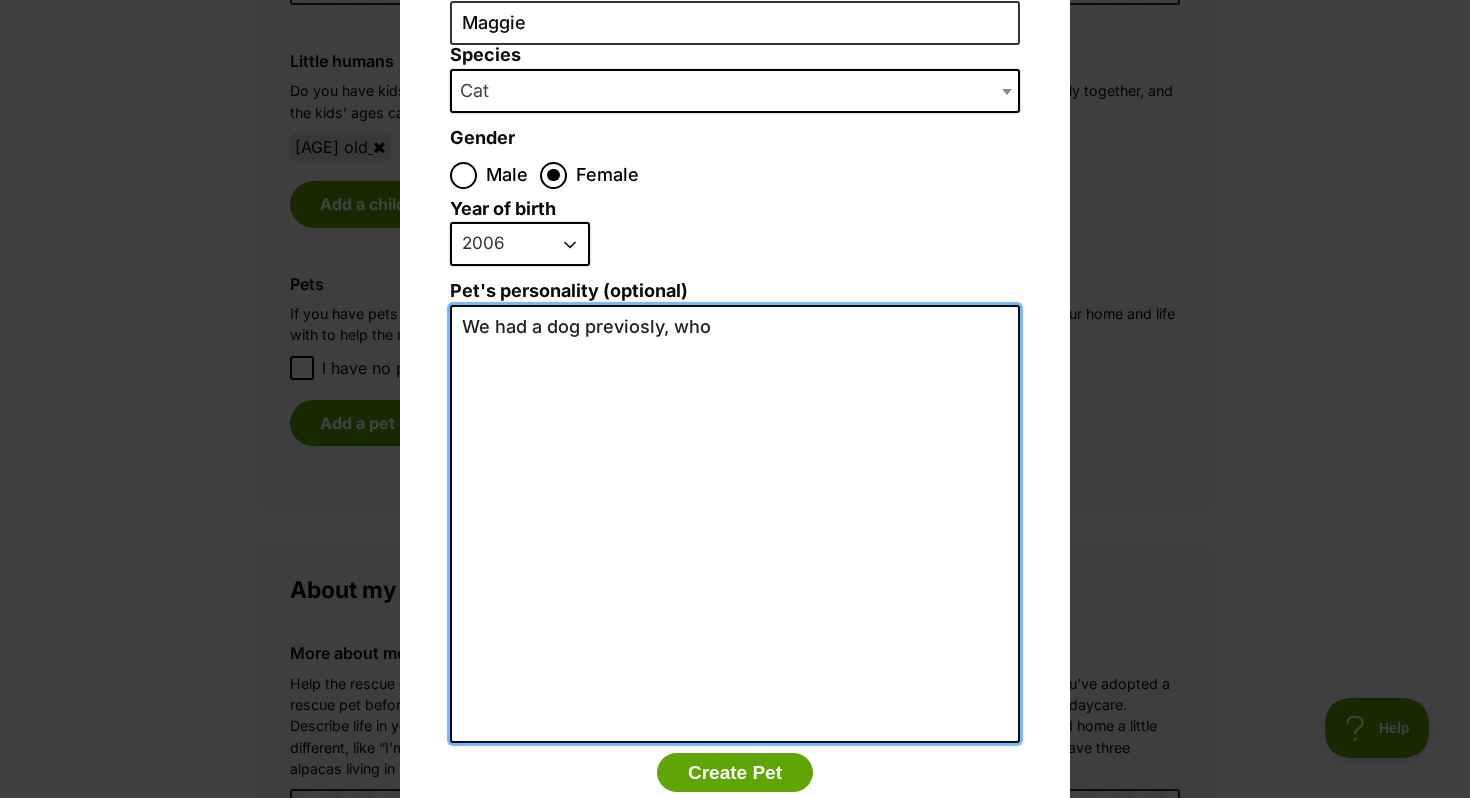 click on "We had a dog previosly, who" at bounding box center (735, 524) 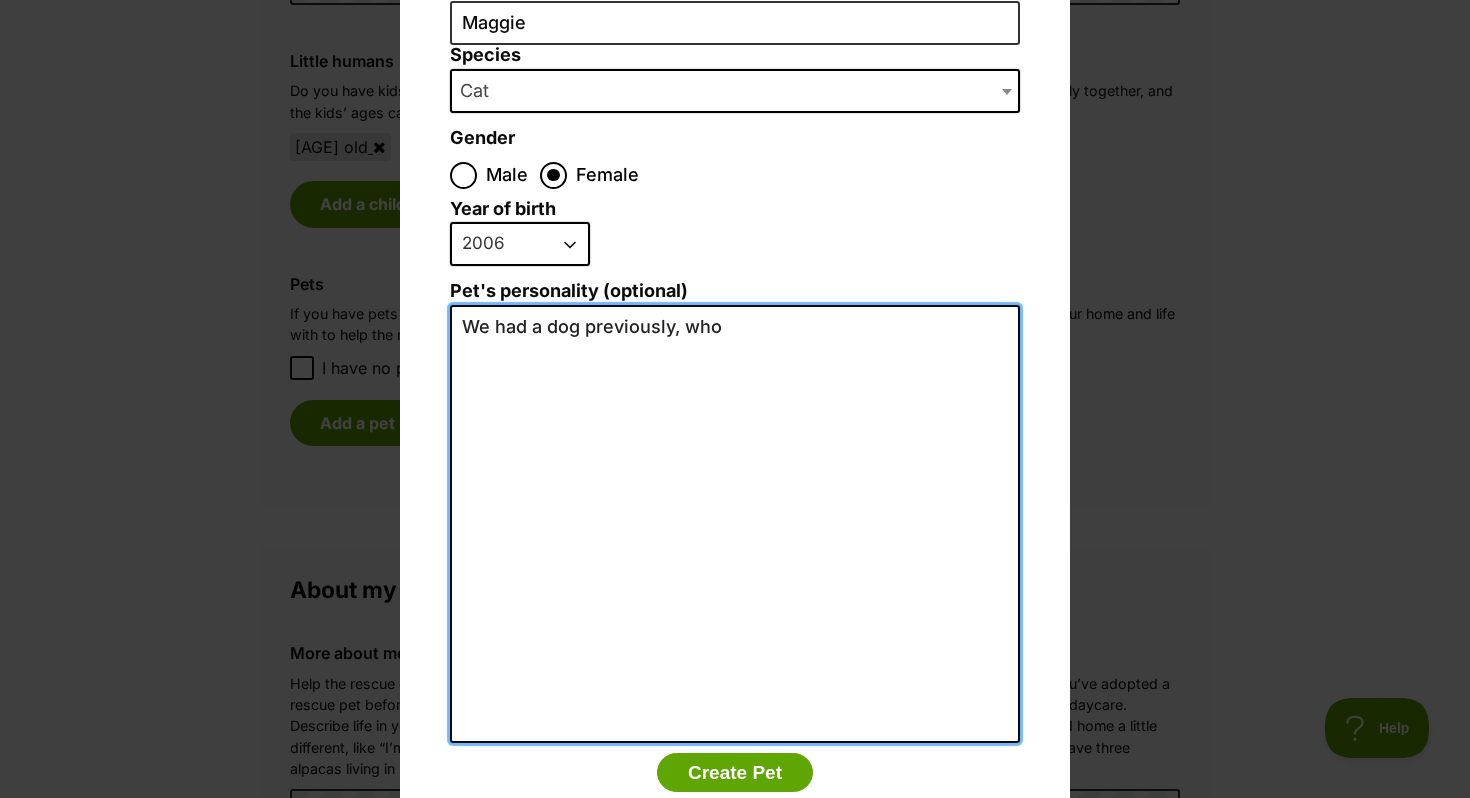 click on "We had a dog previously, who" at bounding box center [735, 524] 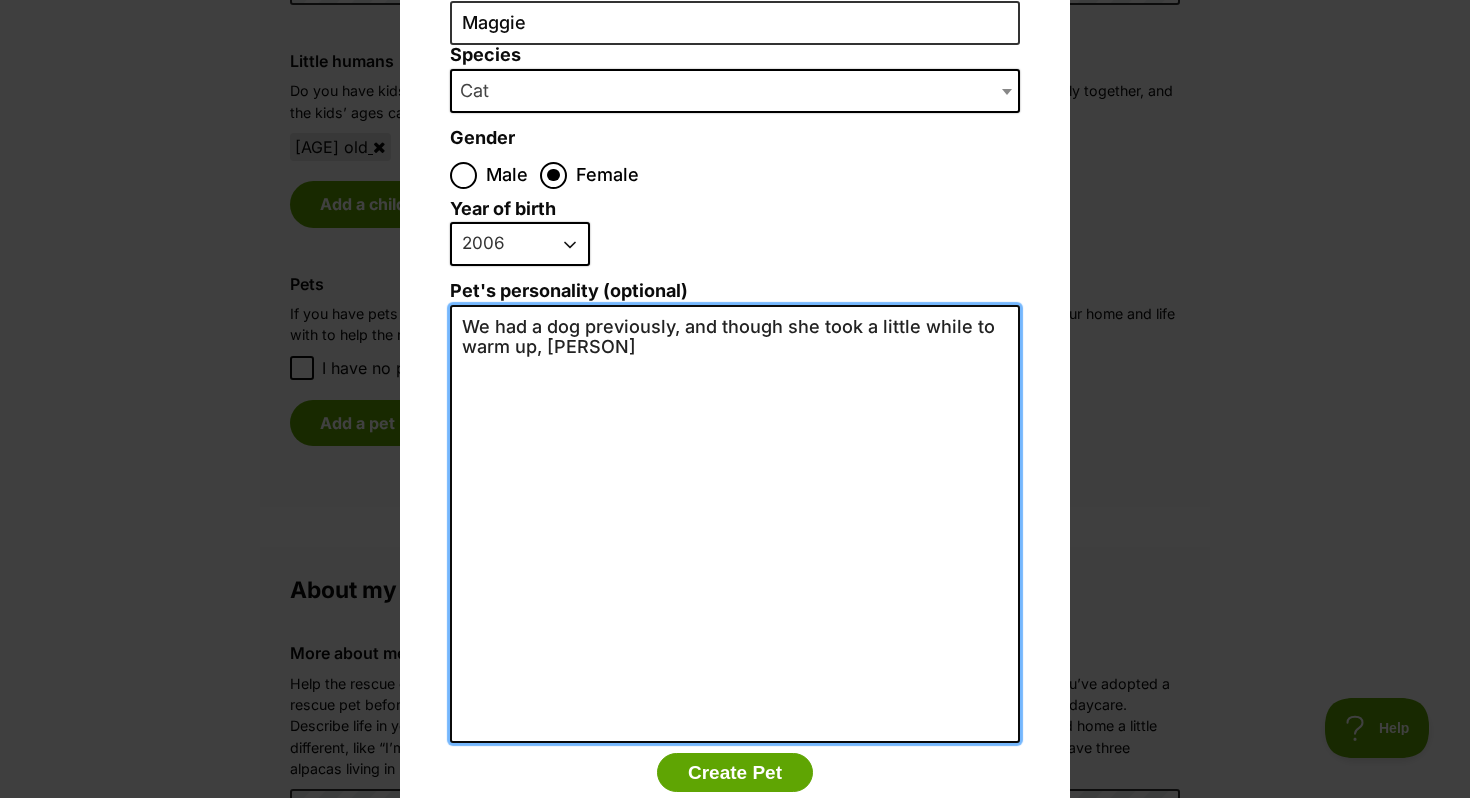click on "We had a dog previously, and though she took a little while to warm up, Maggie" at bounding box center (735, 524) 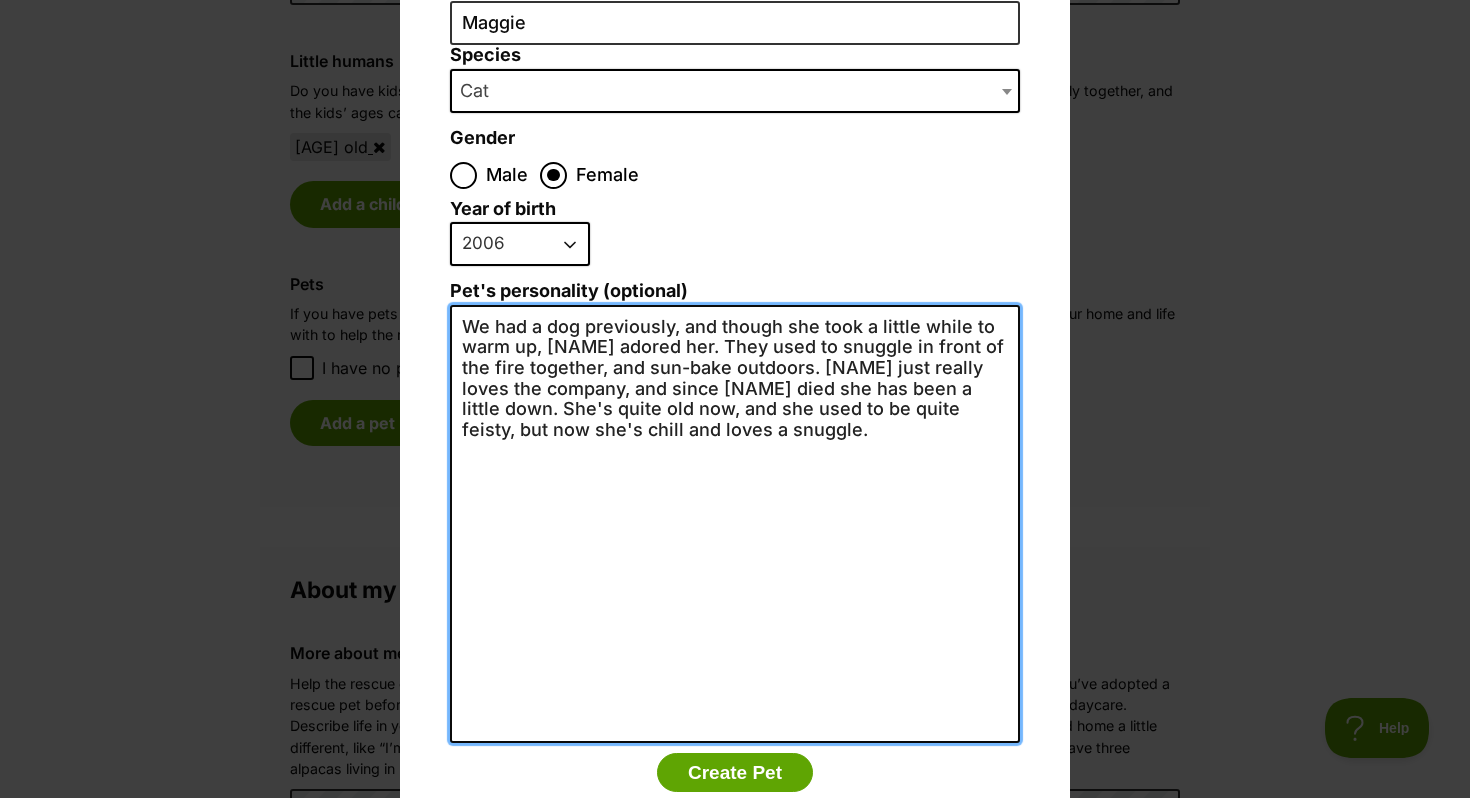 click on "We had a dog previously, and though she took a little while to warm up, Maggie adored her. They used to snuggle in front of the fire together, and sun-bake outdoors. Maggie just really loves the company, and since Olive died she has been a little down. She's quite old now, and she used to be quite feisty, but now she's chill and loves a snuggle." at bounding box center [735, 524] 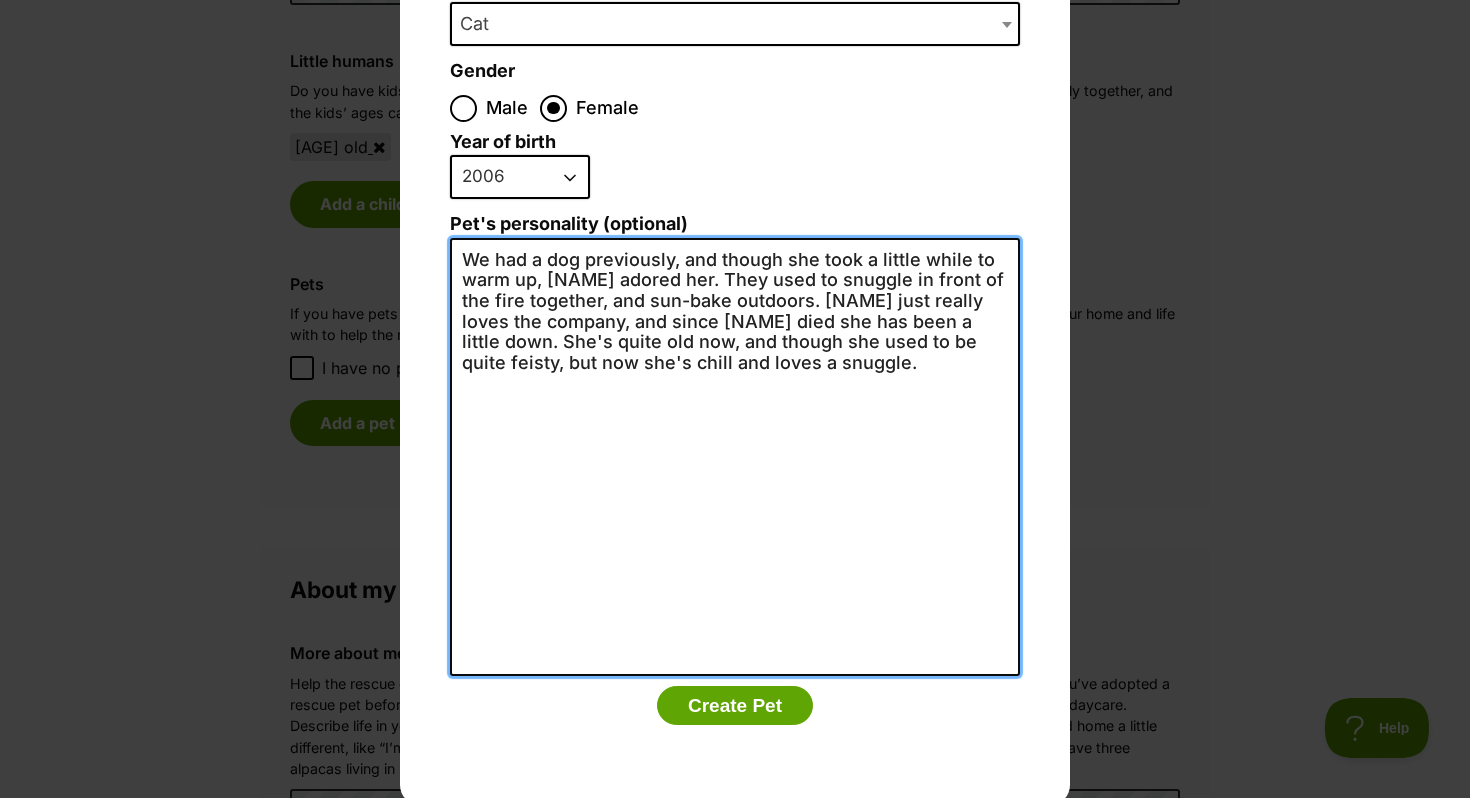 scroll, scrollTop: 268, scrollLeft: 0, axis: vertical 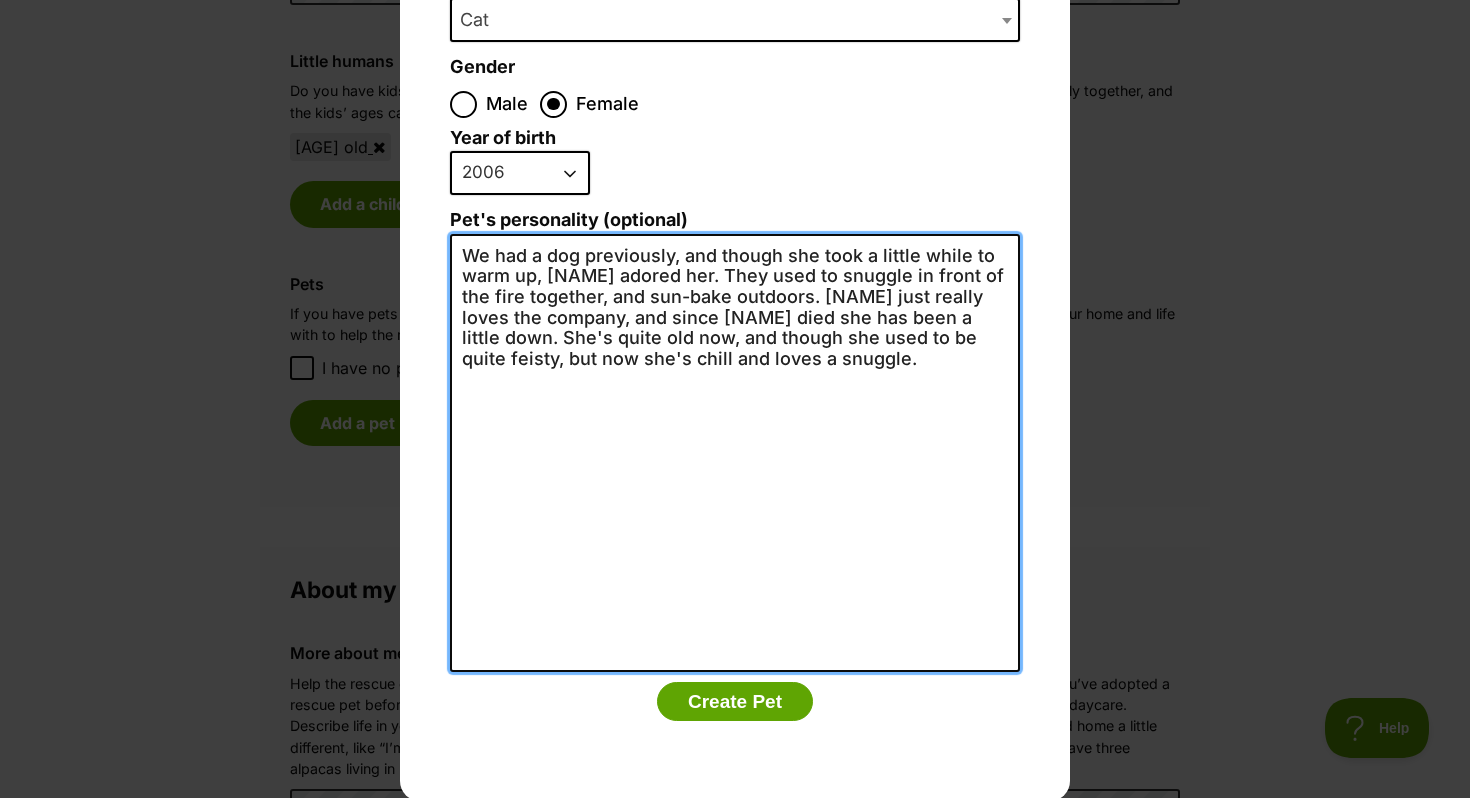 click on "We had a dog previously, and though she took a little while to warm up, Maggie adored her. They used to snuggle in front of the fire together, and sun-bake outdoors. Maggie just really loves the company, and since Olive died she has been a little down. She's quite old now, and though she used to be quite feisty, but now she's chill and loves a snuggle." at bounding box center [735, 453] 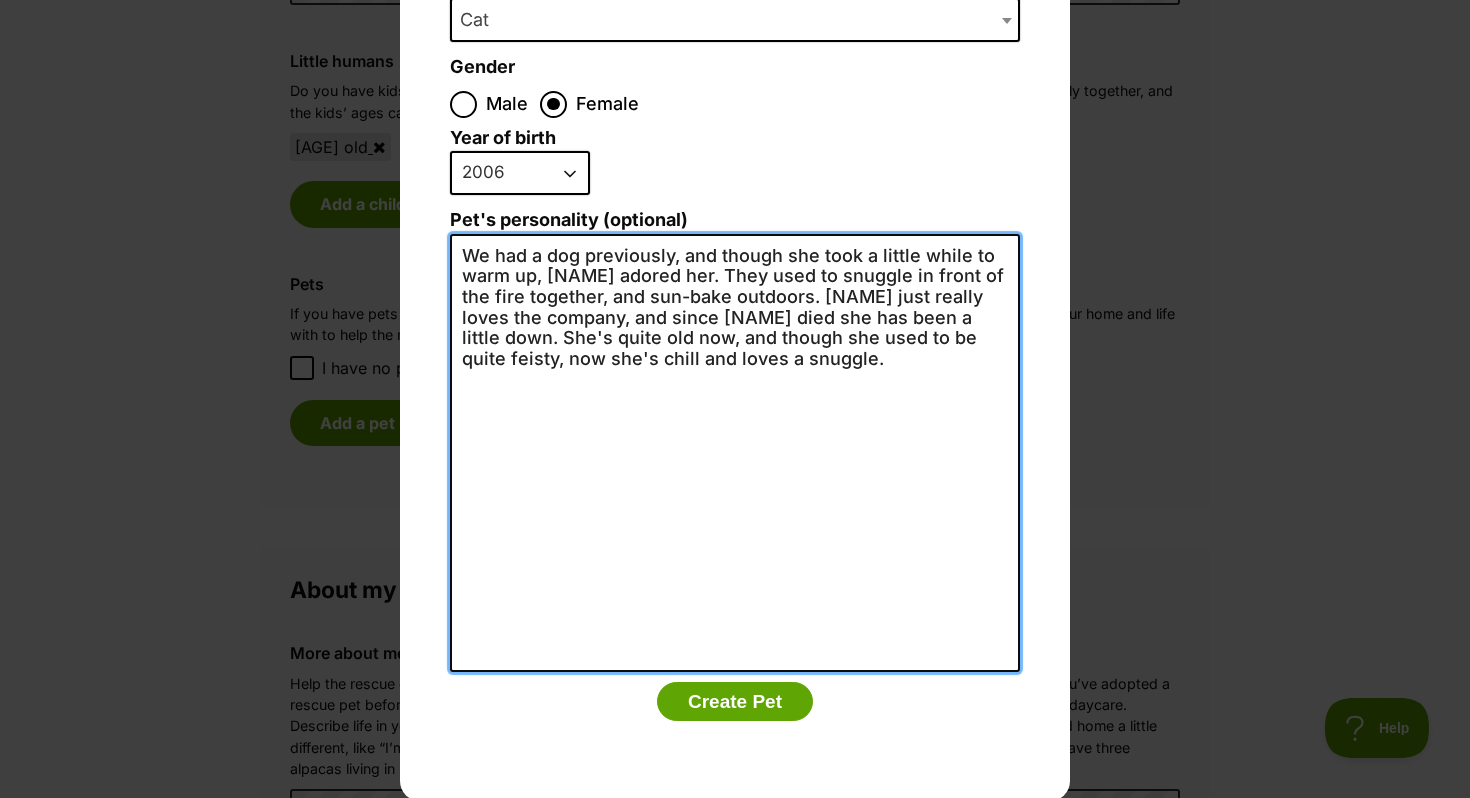click on "We had a dog previously, and though she took a little while to warm up, Maggie adored her. They used to snuggle in front of the fire together, and sun-bake outdoors. Maggie just really loves the company, and since Olive died she has been a little down. She's quite old now, and though she used to be quite feisty, now she's chill and loves a snuggle." at bounding box center [735, 453] 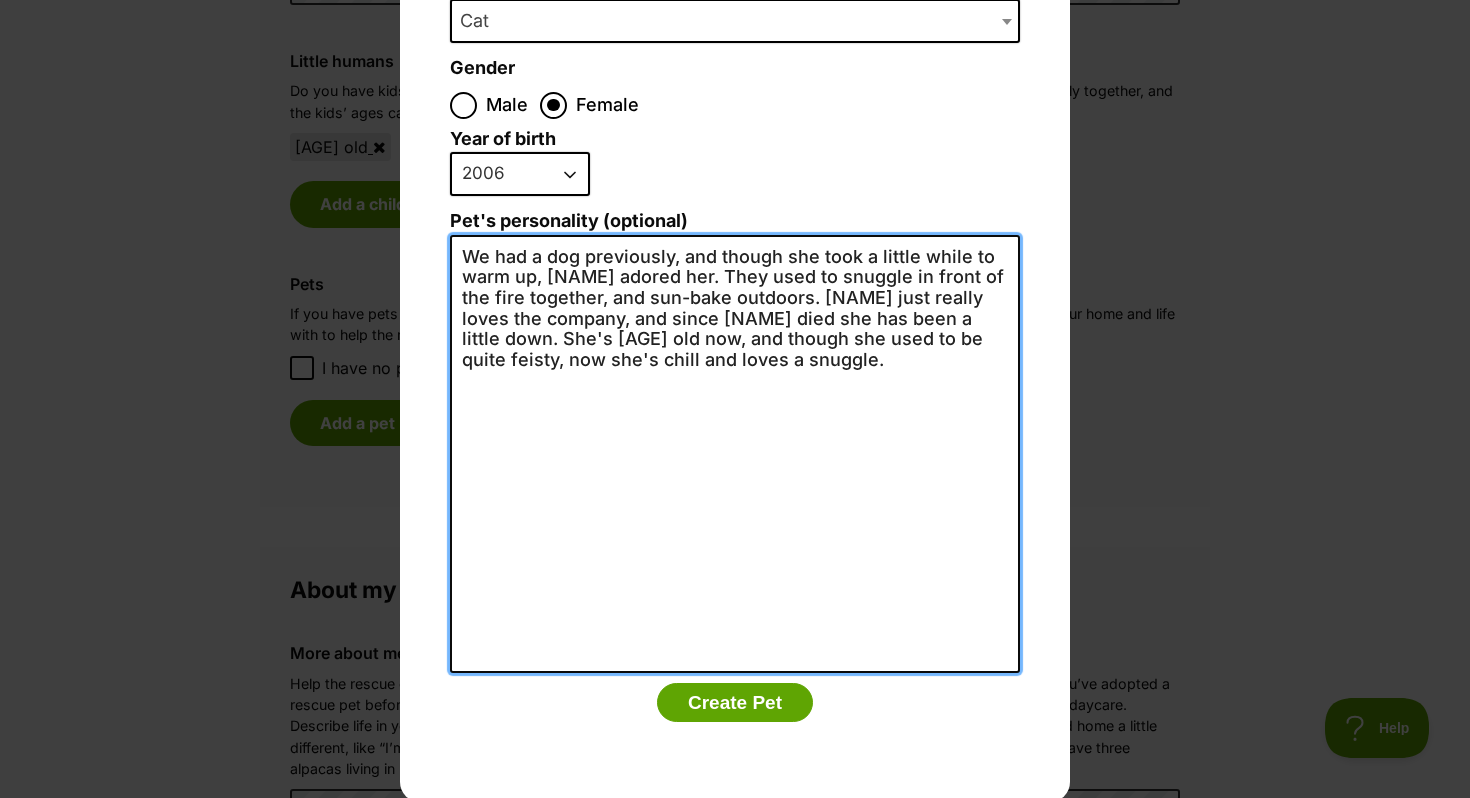 scroll, scrollTop: 269, scrollLeft: 0, axis: vertical 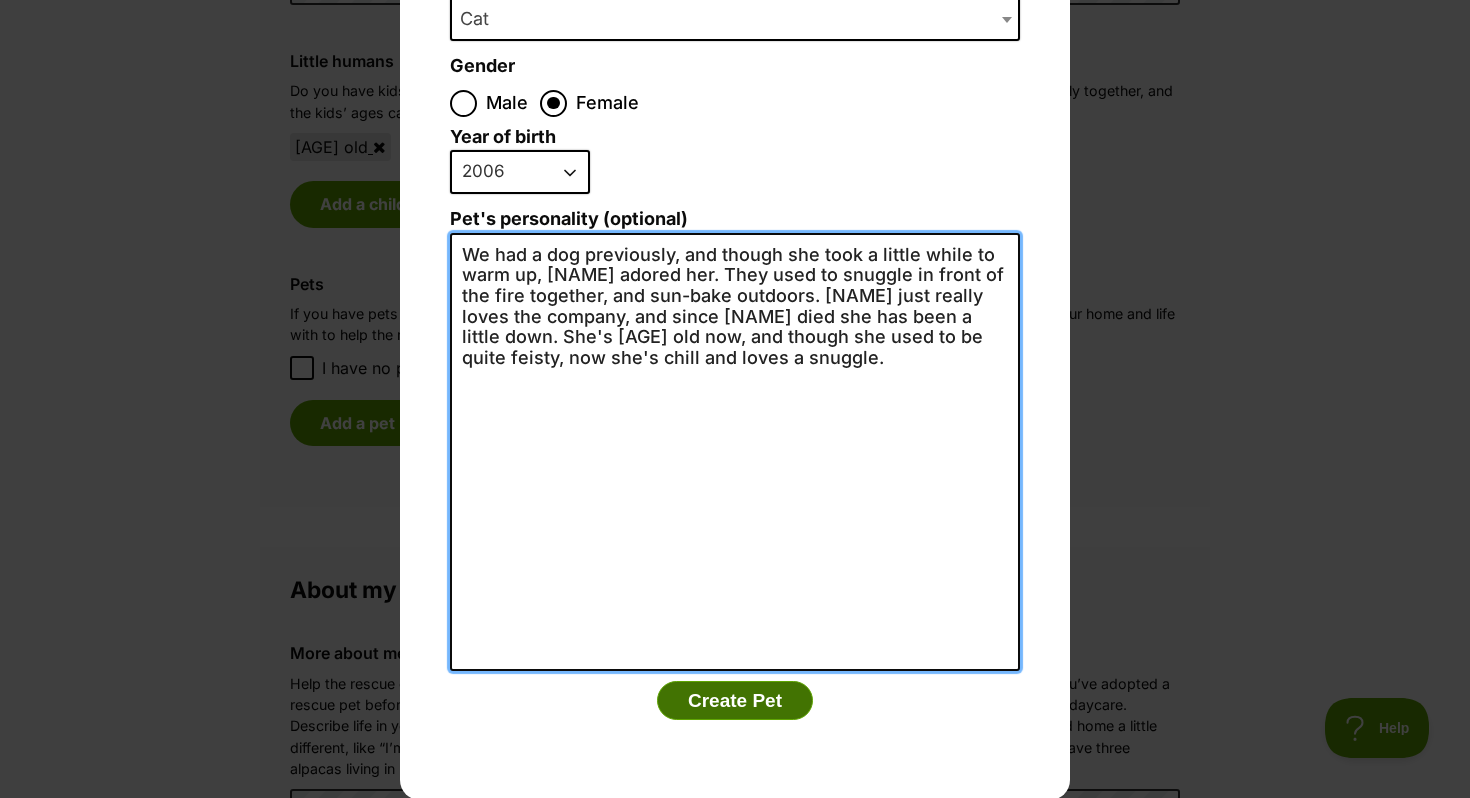 type on "We had a dog previously, and though she took a little while to warm up, Maggie adored her. They used to snuggle in front of the fire together, and sun-bake outdoors. Maggie just really loves the company, and since Olive died she has been a little down. She's old now, and though she used to be quite feisty, now she's chill and loves a snuggle." 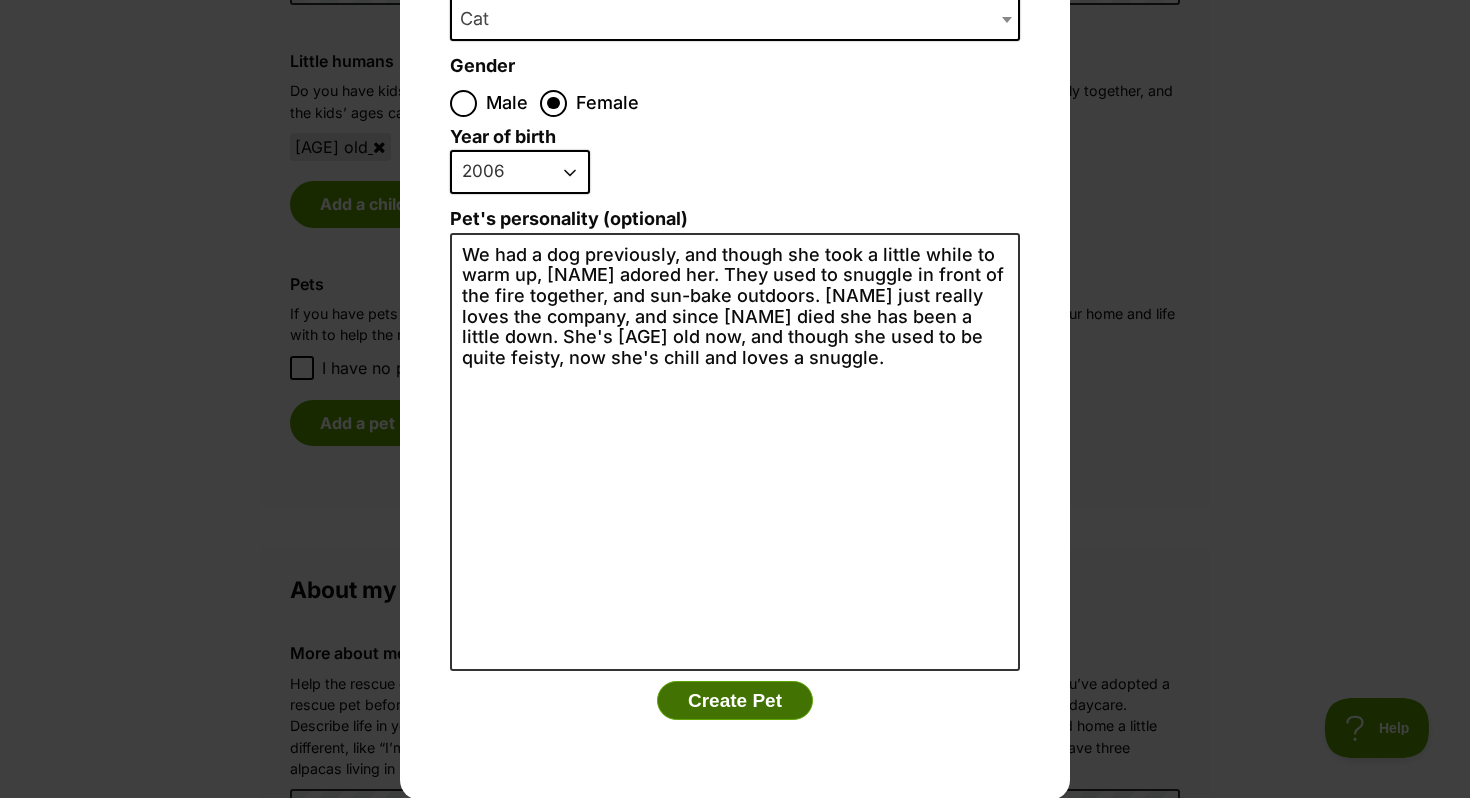 click on "Create Pet" at bounding box center [735, 701] 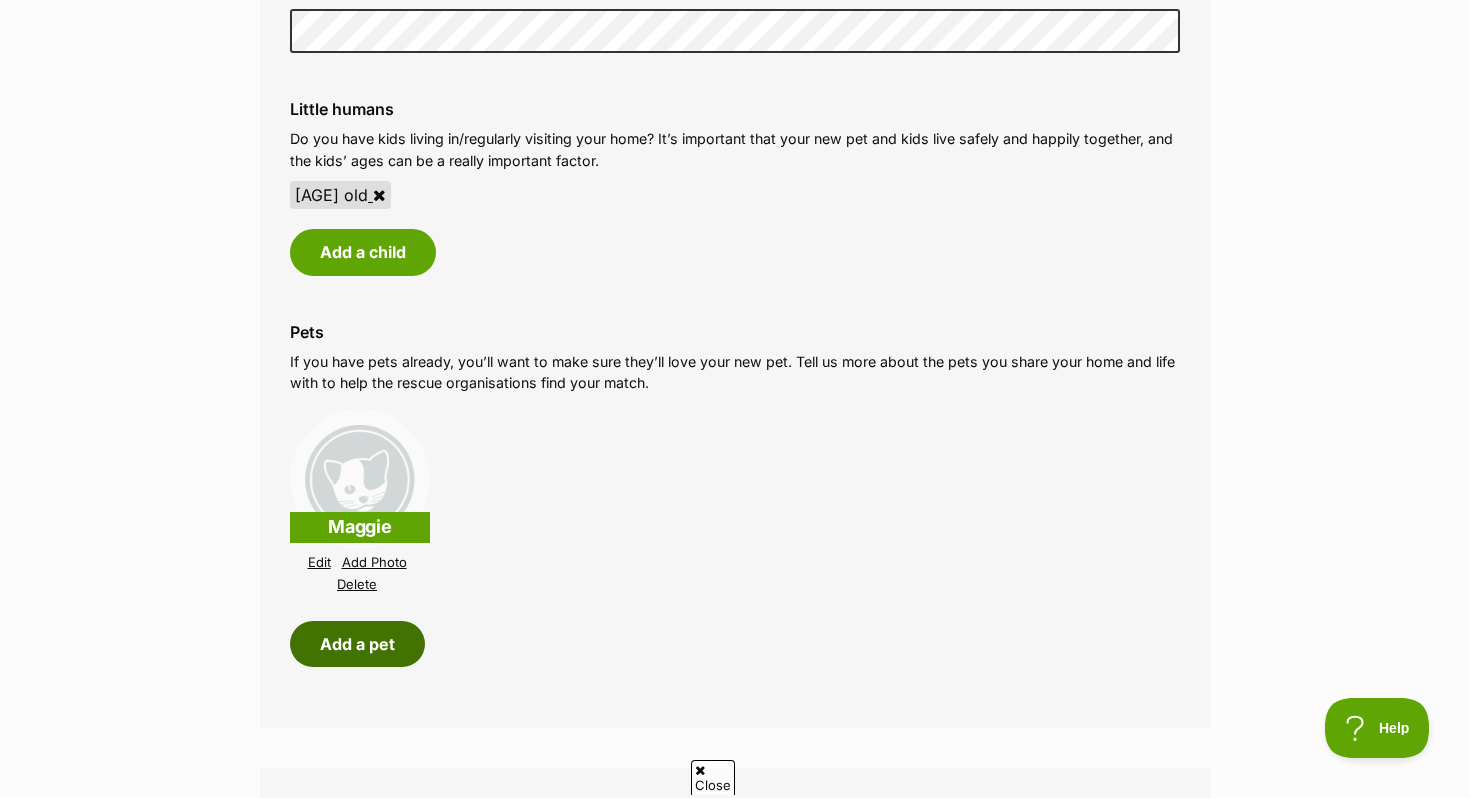 scroll, scrollTop: 1640, scrollLeft: 0, axis: vertical 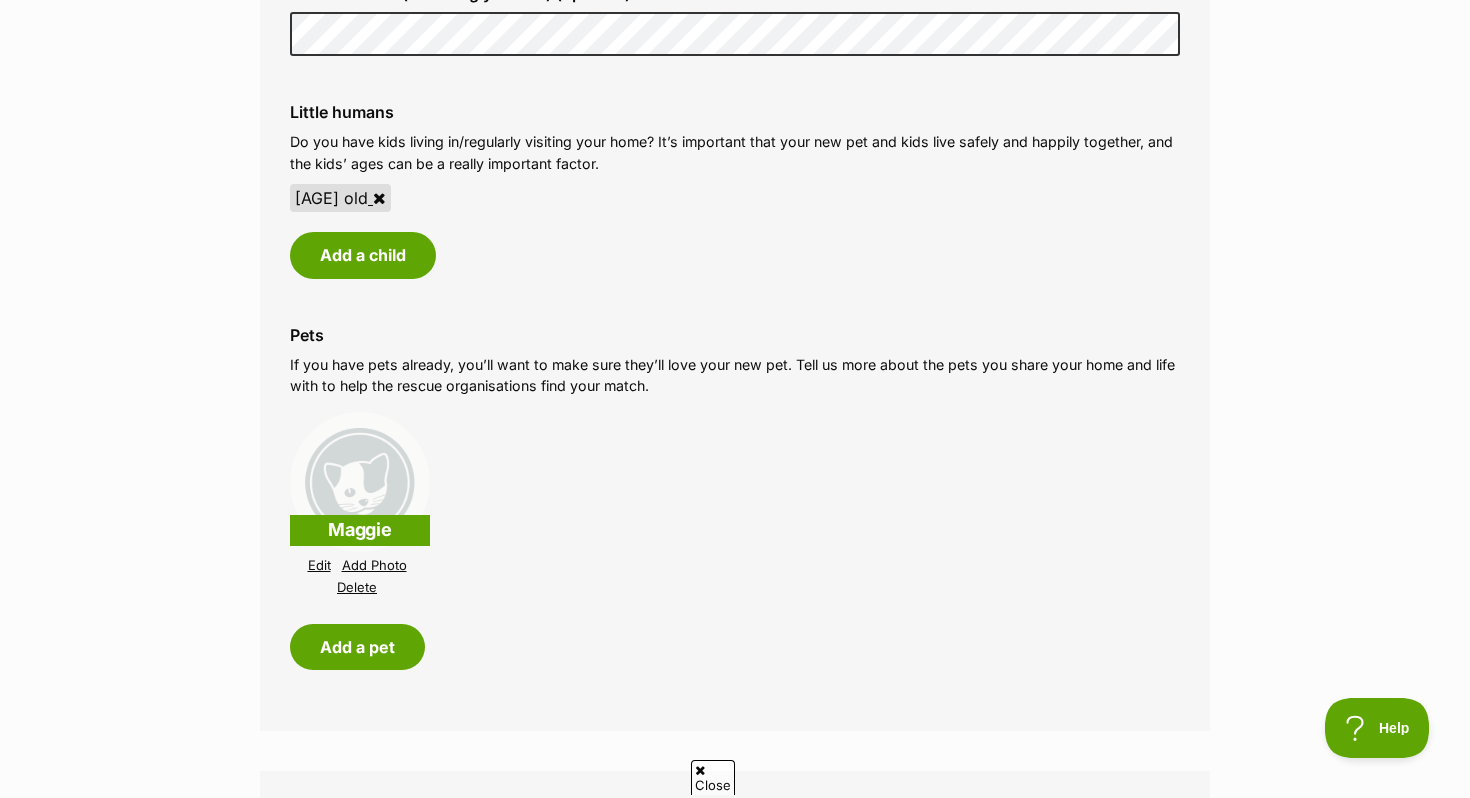 click on "Add Photo" at bounding box center [374, 565] 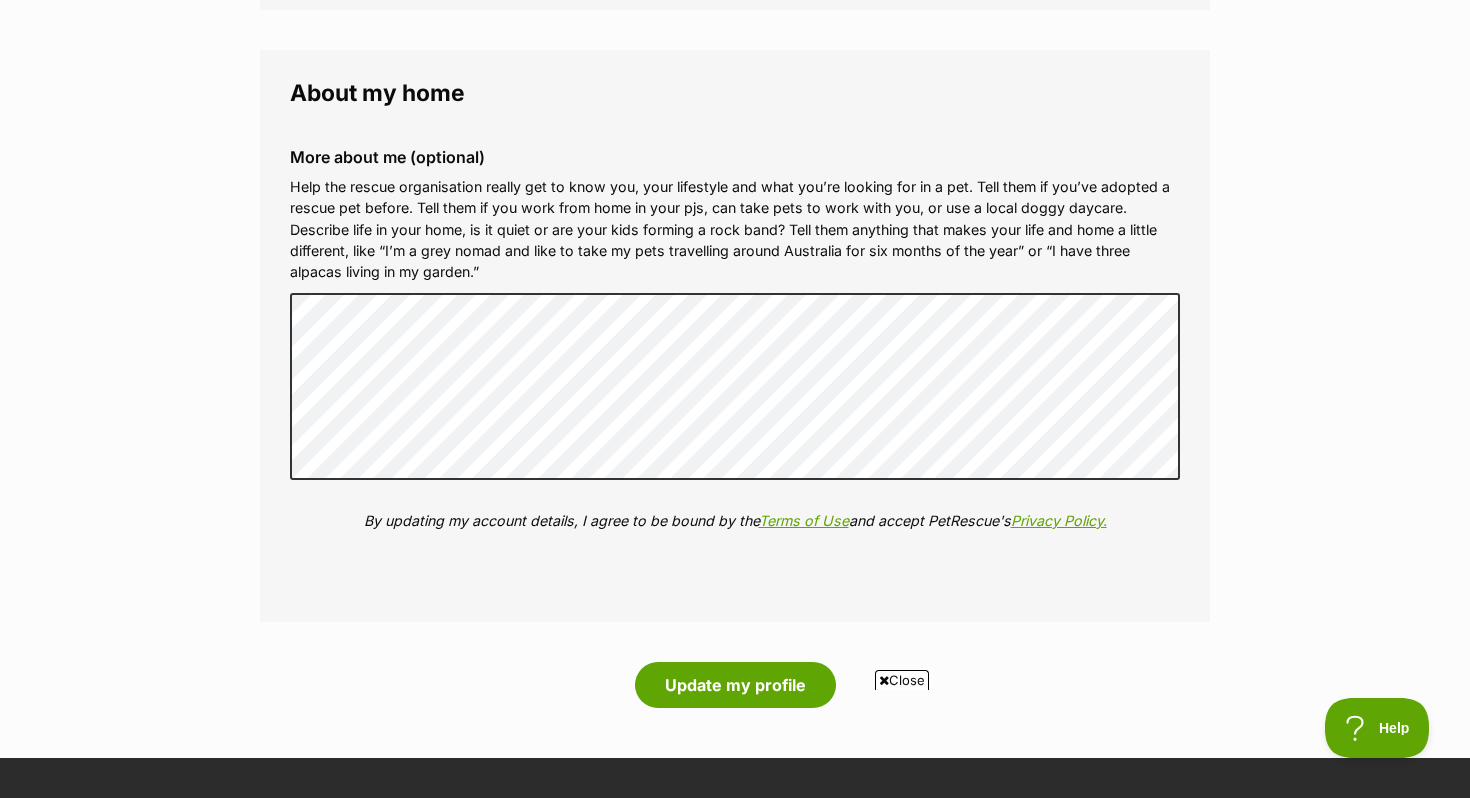 scroll, scrollTop: 2365, scrollLeft: 0, axis: vertical 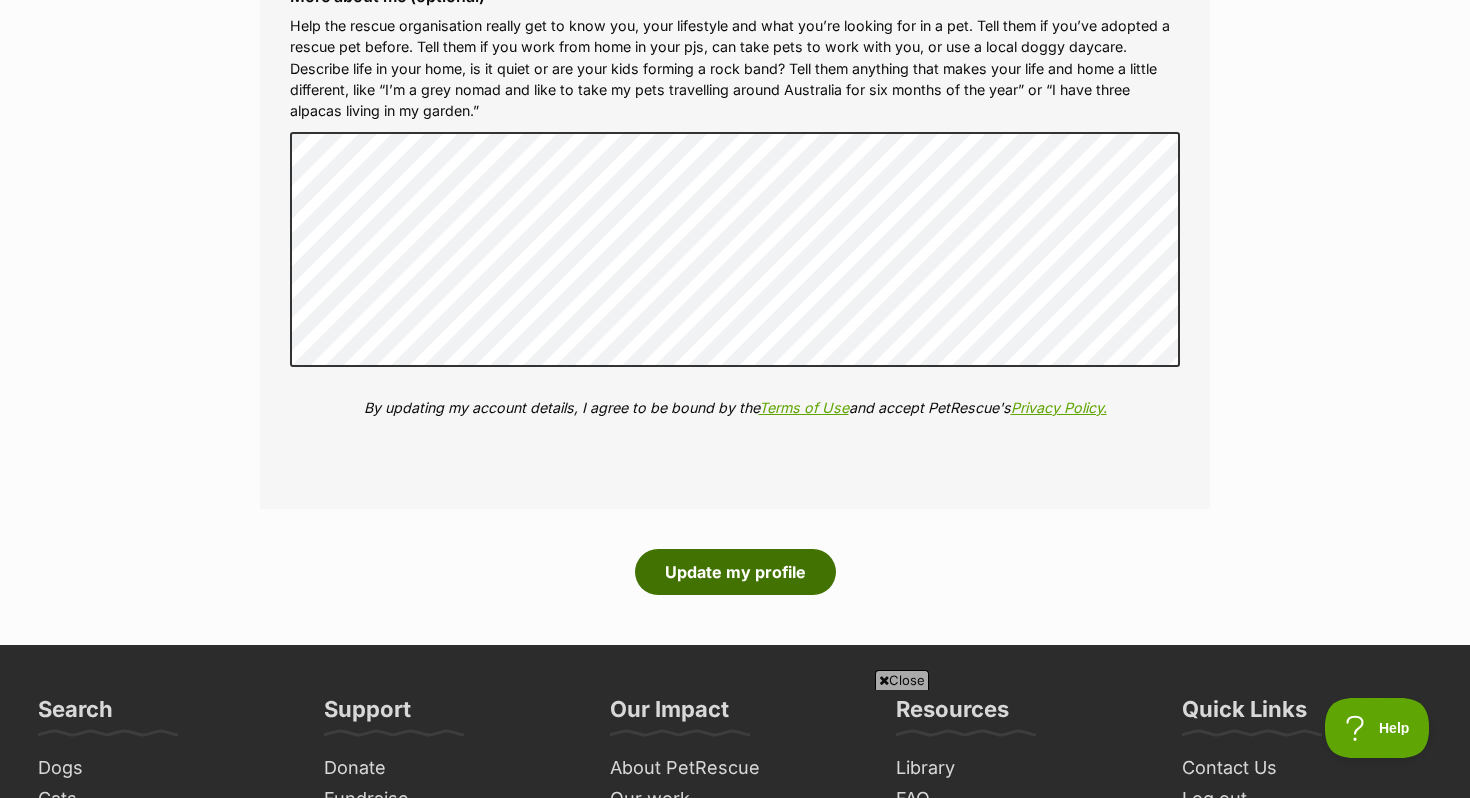 click on "Update my profile" at bounding box center [735, 572] 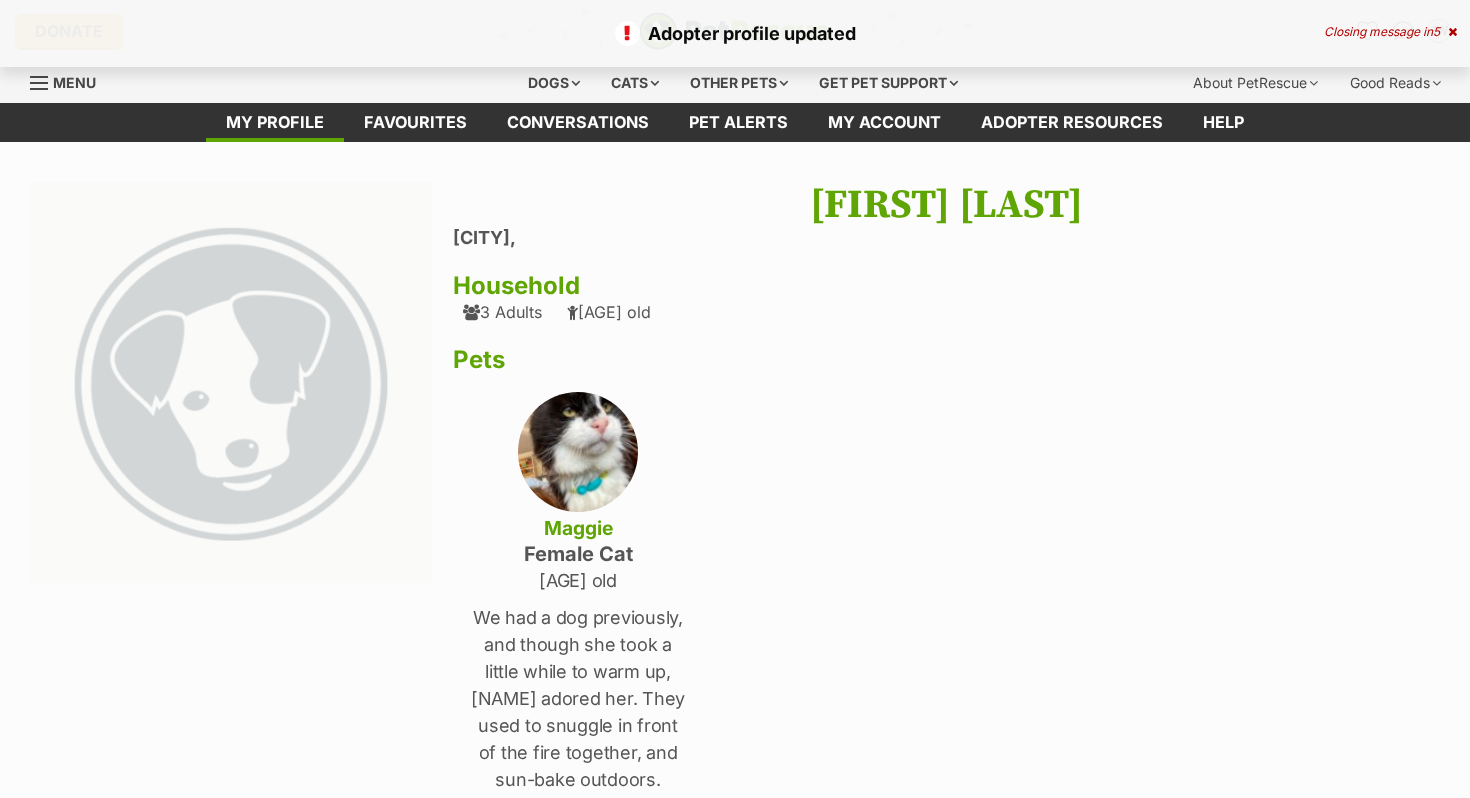scroll, scrollTop: 0, scrollLeft: 0, axis: both 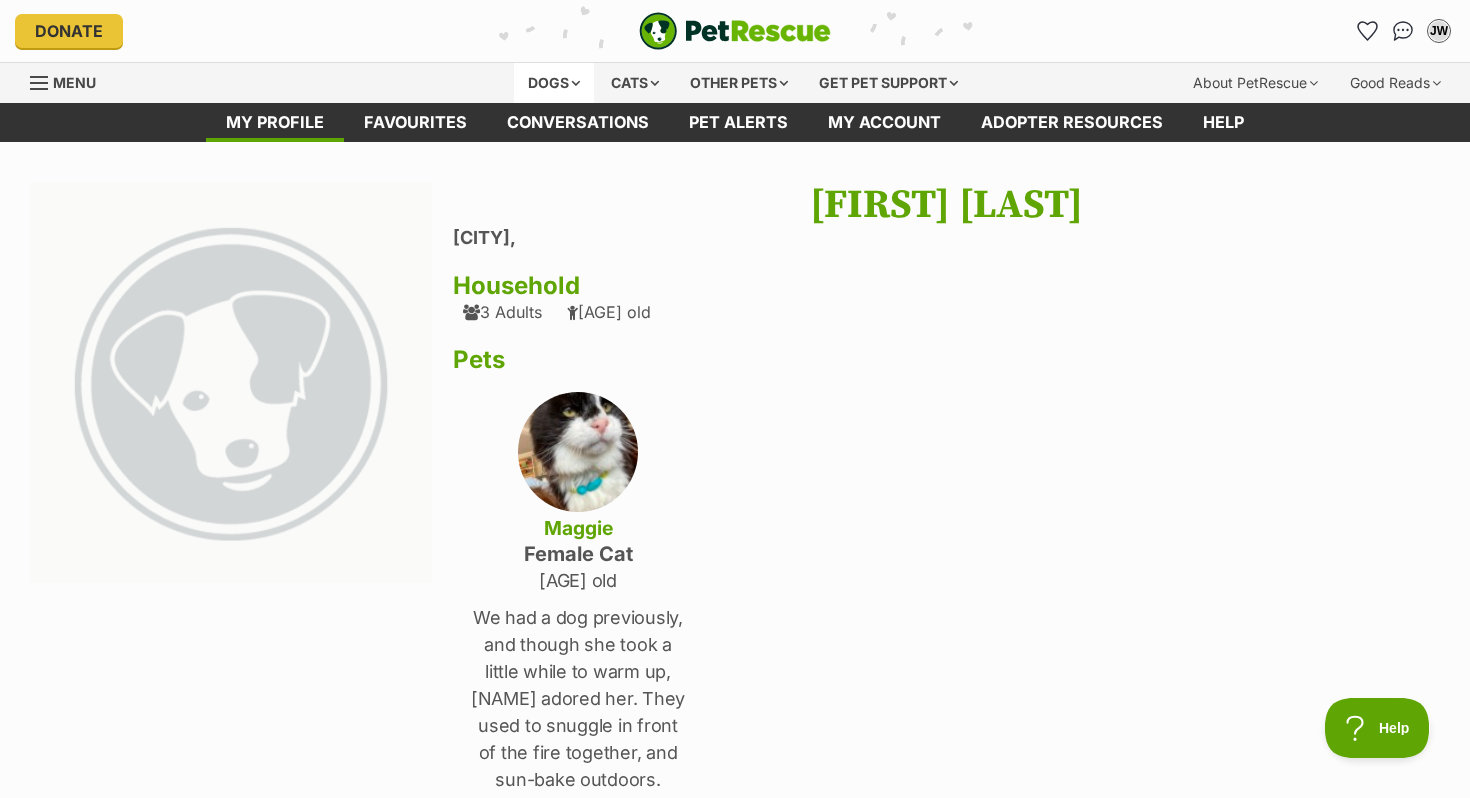 click on "Dogs" at bounding box center [554, 83] 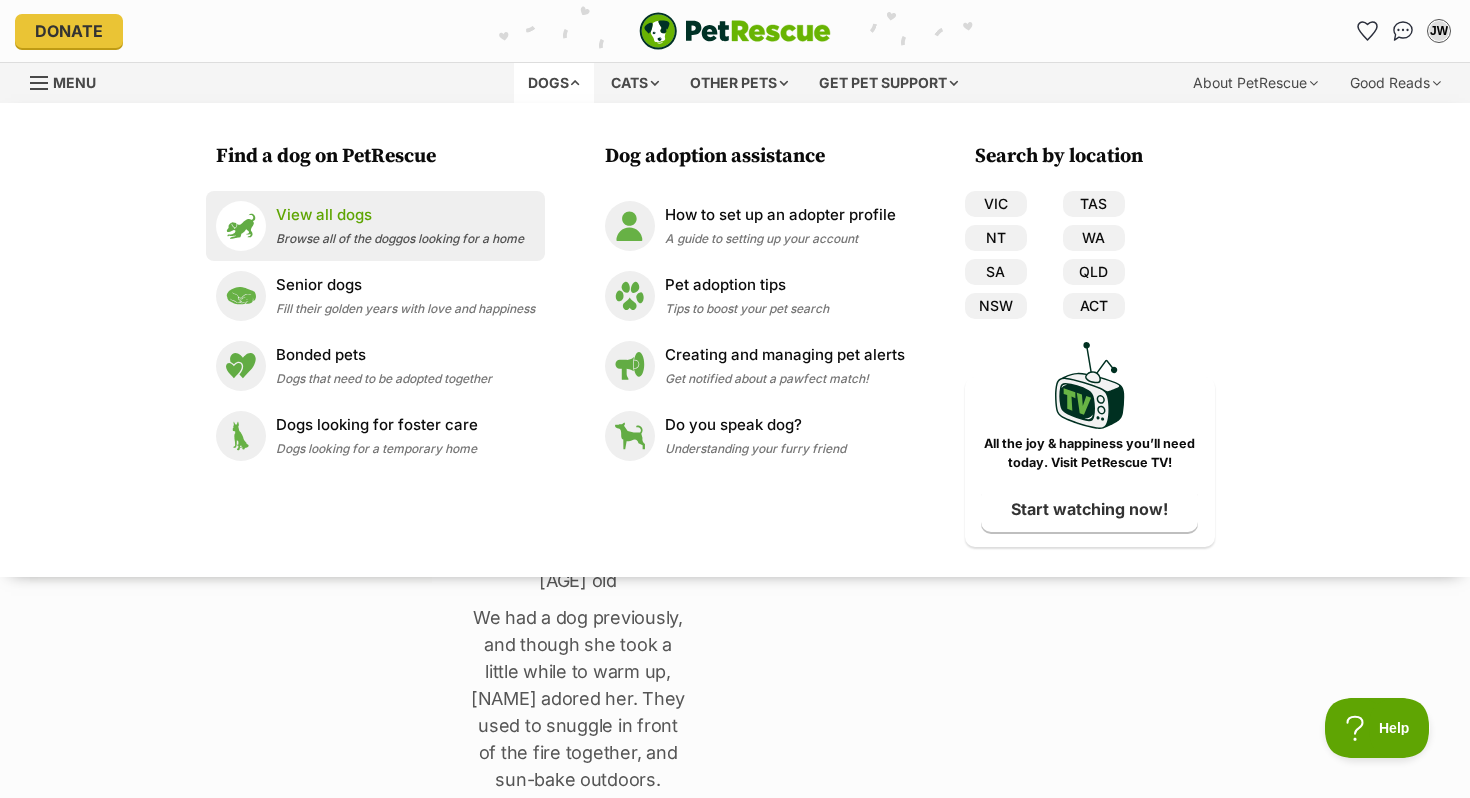 click on "View all dogs
Browse all of the doggos looking for a home" at bounding box center (400, 225) 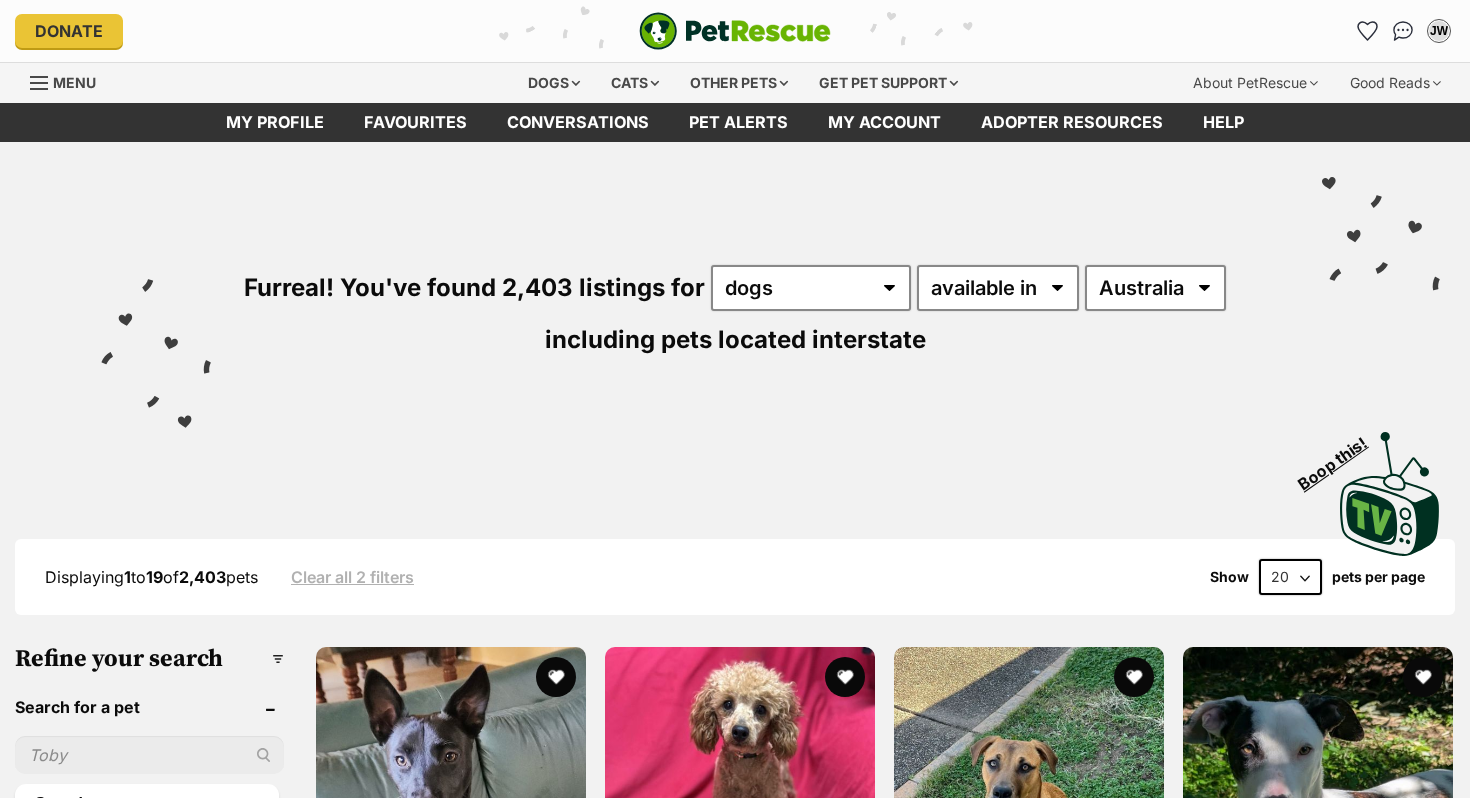 scroll, scrollTop: 0, scrollLeft: 0, axis: both 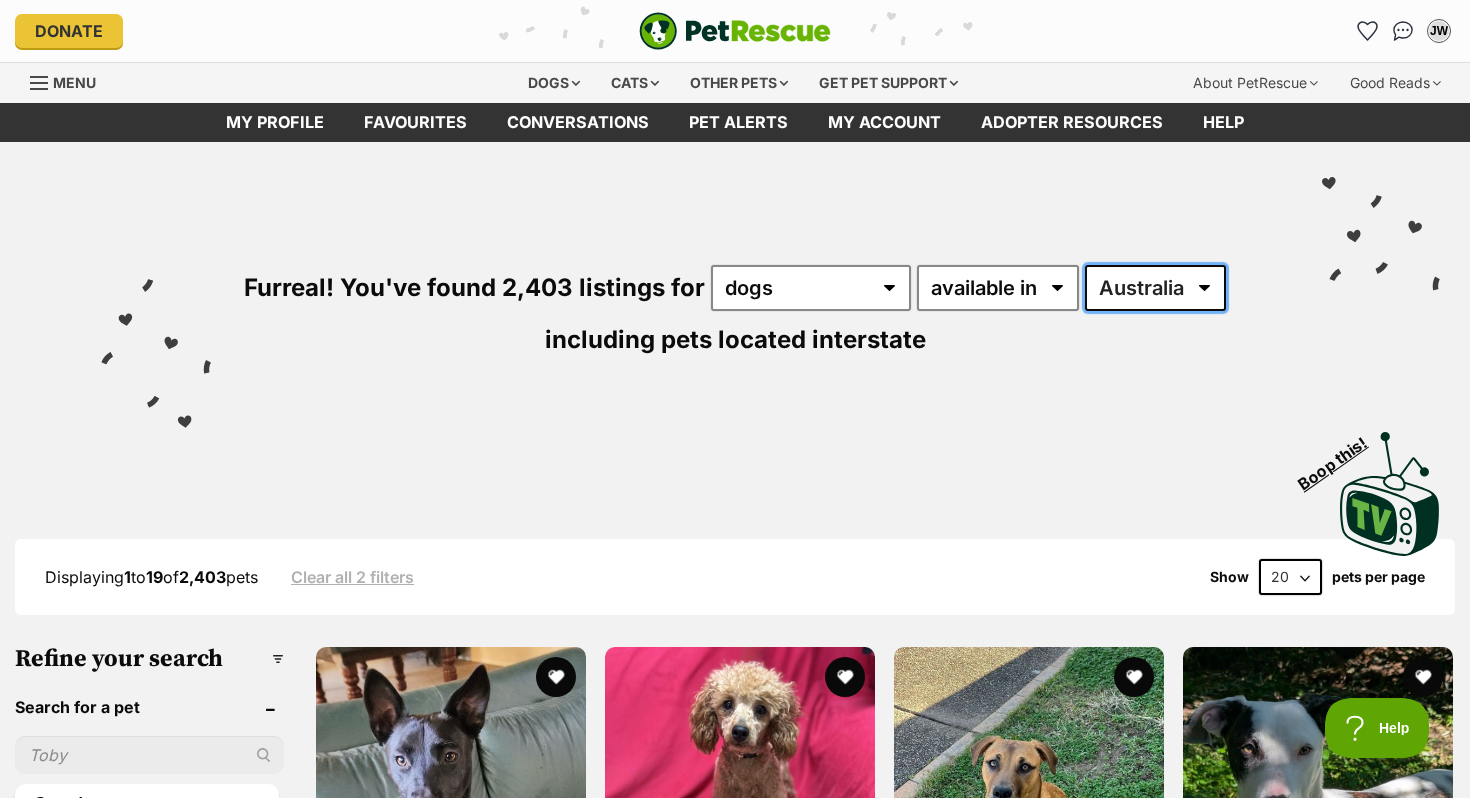 click on "Australia
ACT
NSW
NT
QLD
SA
TAS
VIC
WA" at bounding box center [1155, 288] 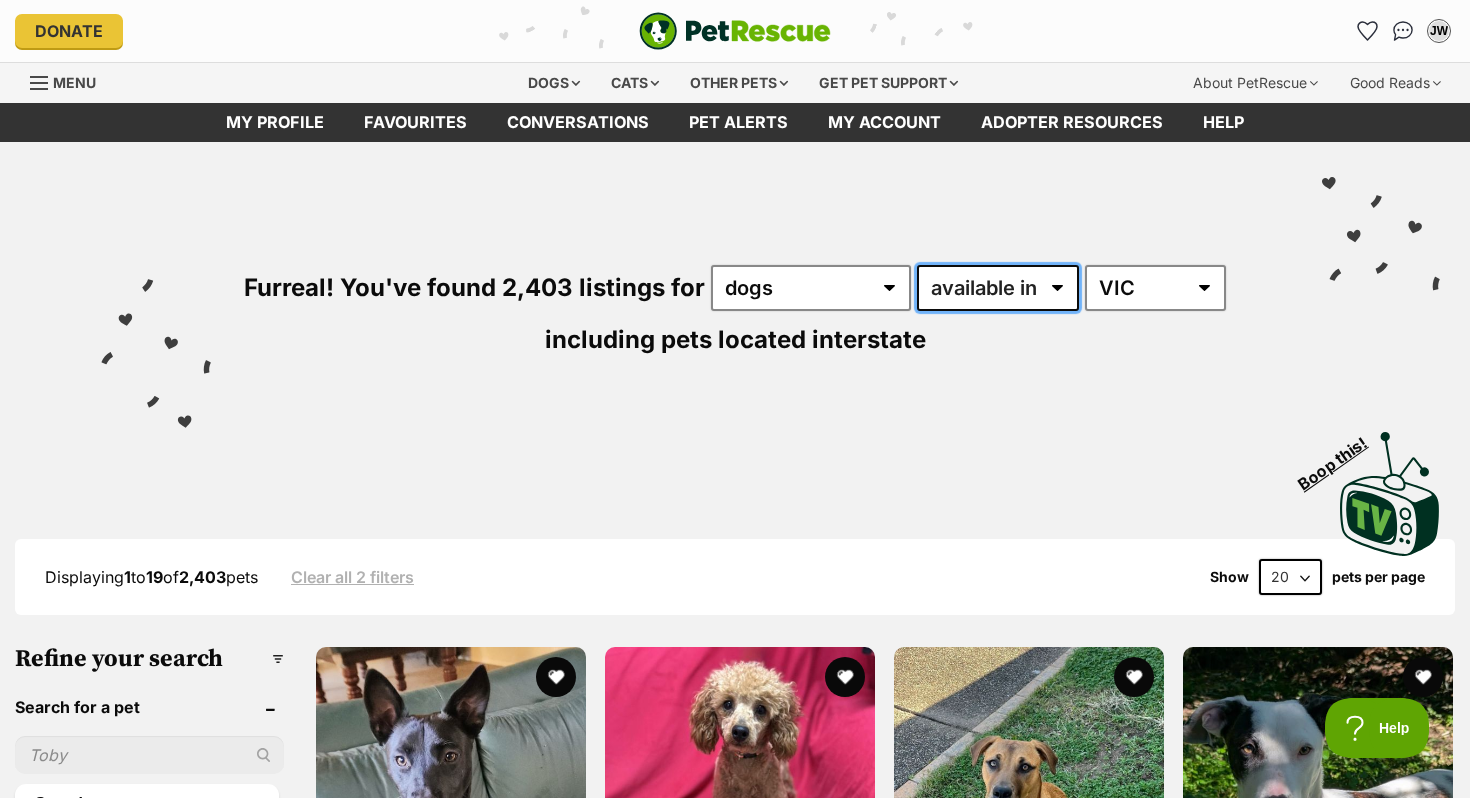 click on "available in
located in" at bounding box center (998, 288) 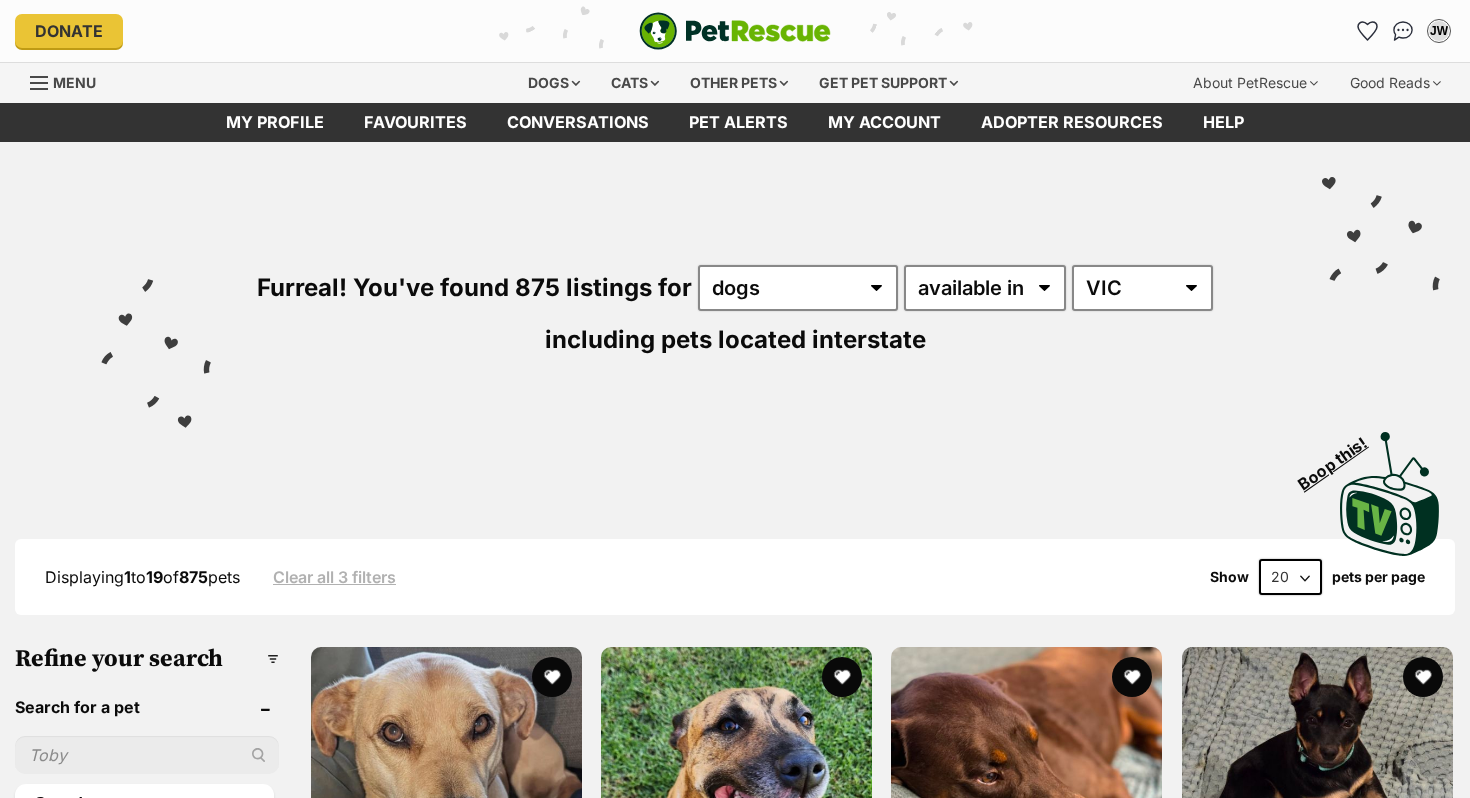 scroll, scrollTop: 0, scrollLeft: 0, axis: both 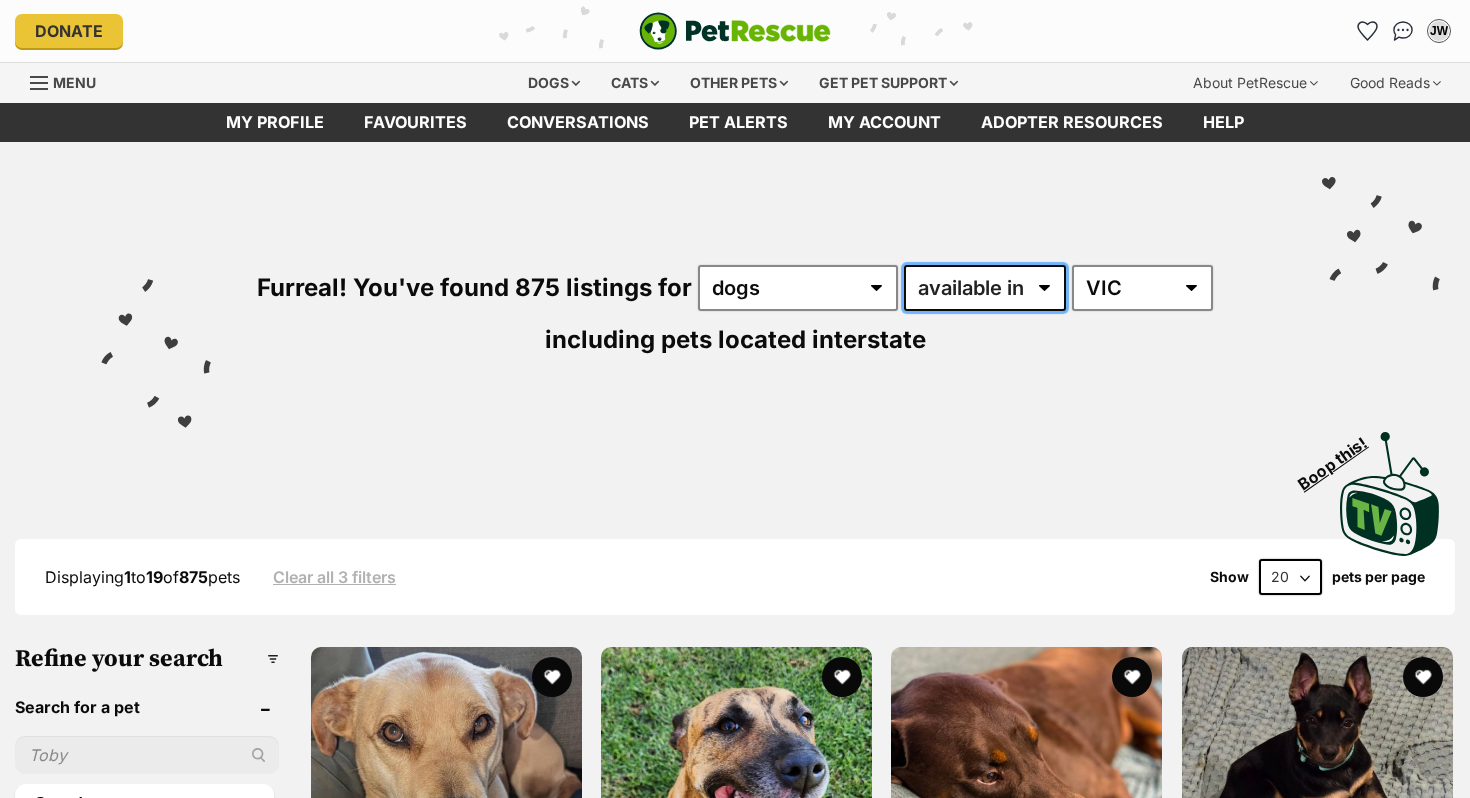 click on "available in
located in" at bounding box center (985, 288) 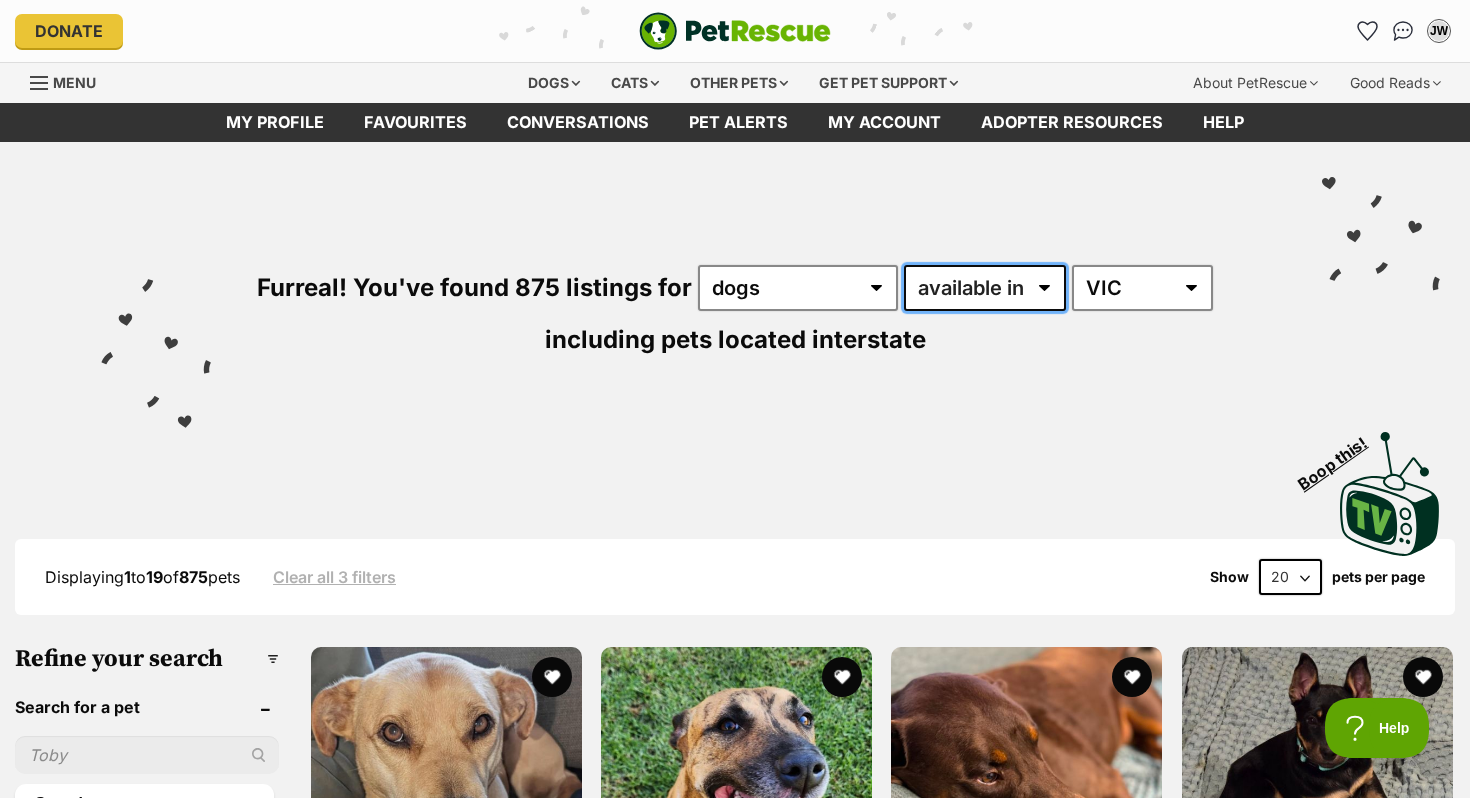 scroll, scrollTop: 0, scrollLeft: 0, axis: both 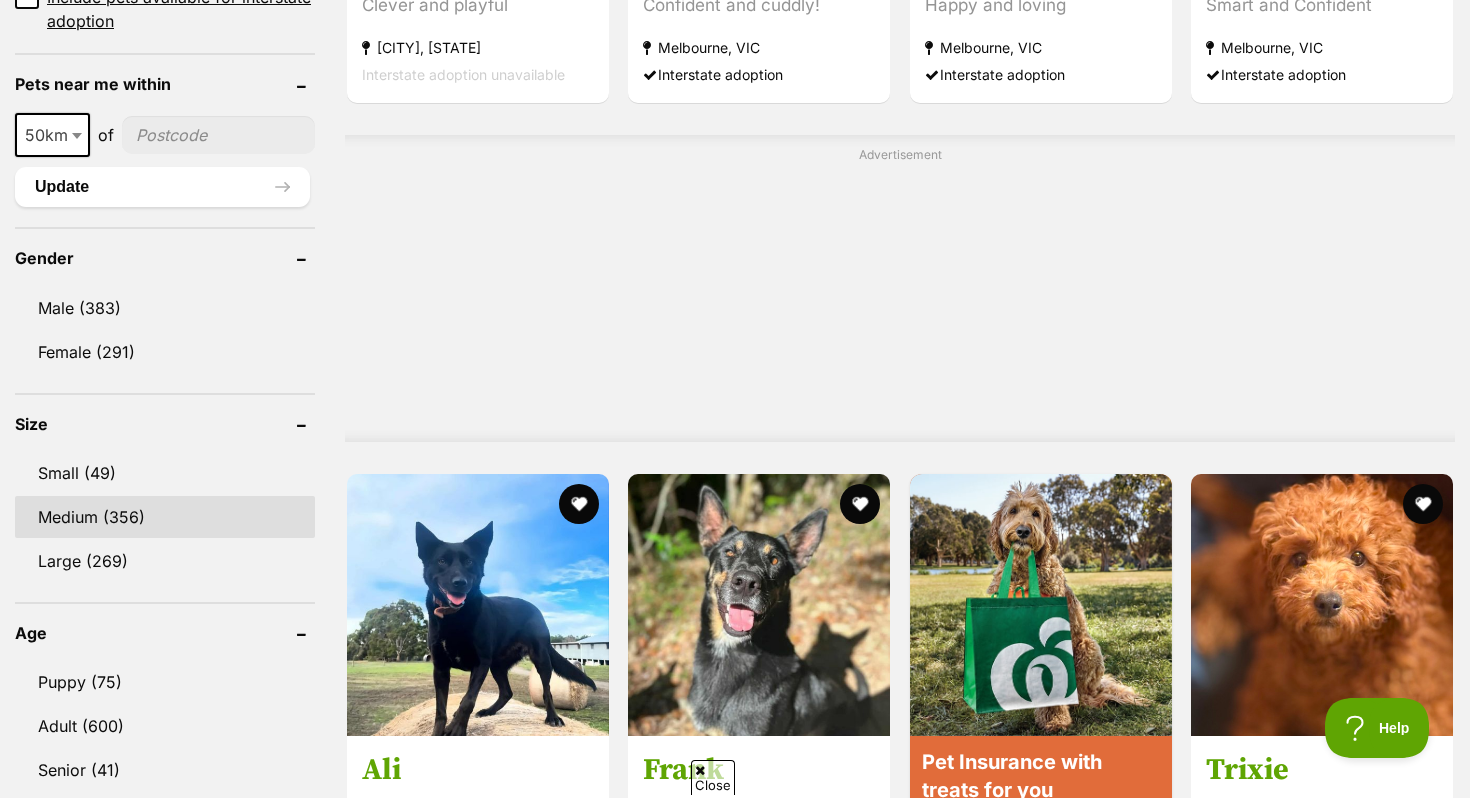 click on "Medium (356)" at bounding box center (165, 517) 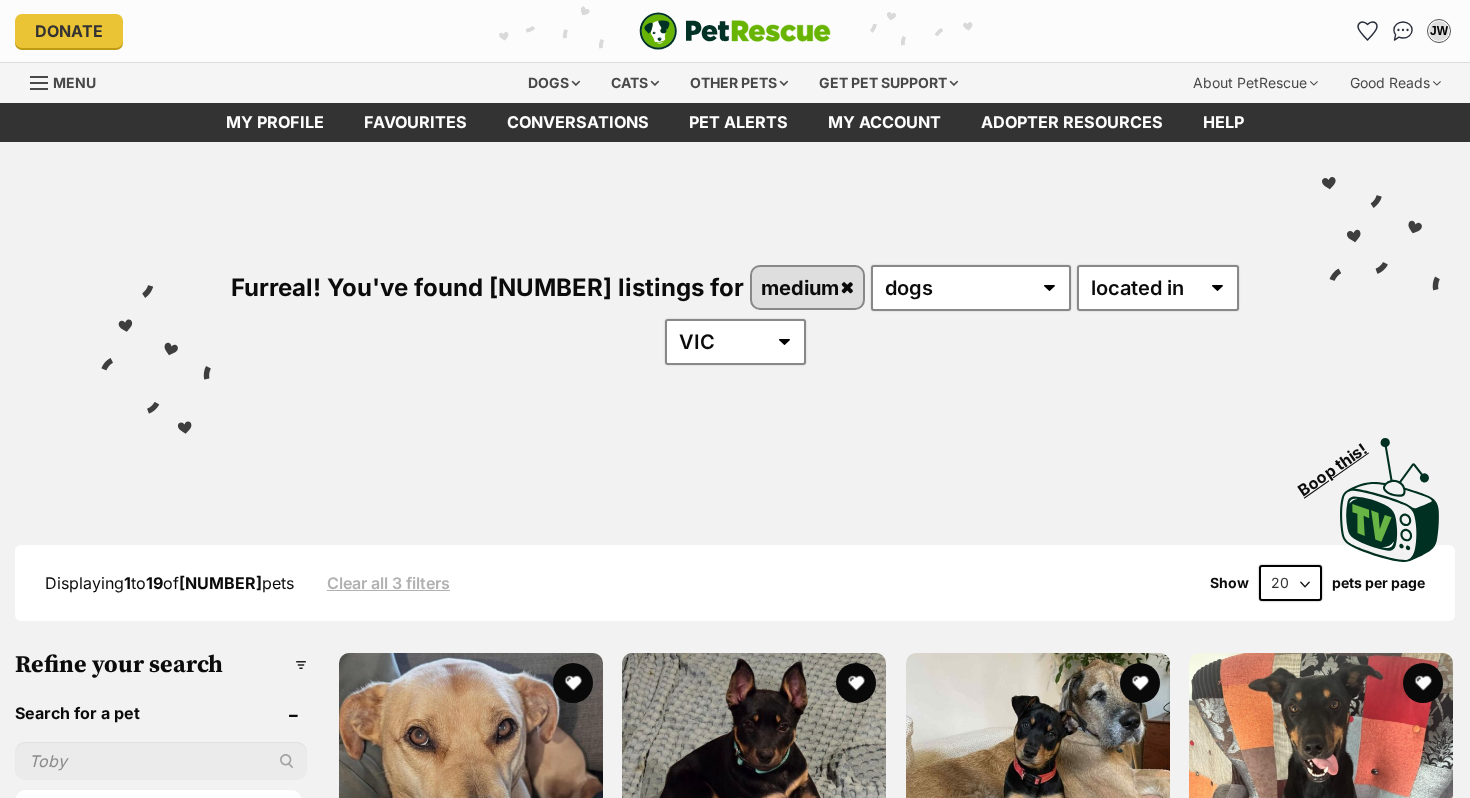 scroll, scrollTop: 0, scrollLeft: 0, axis: both 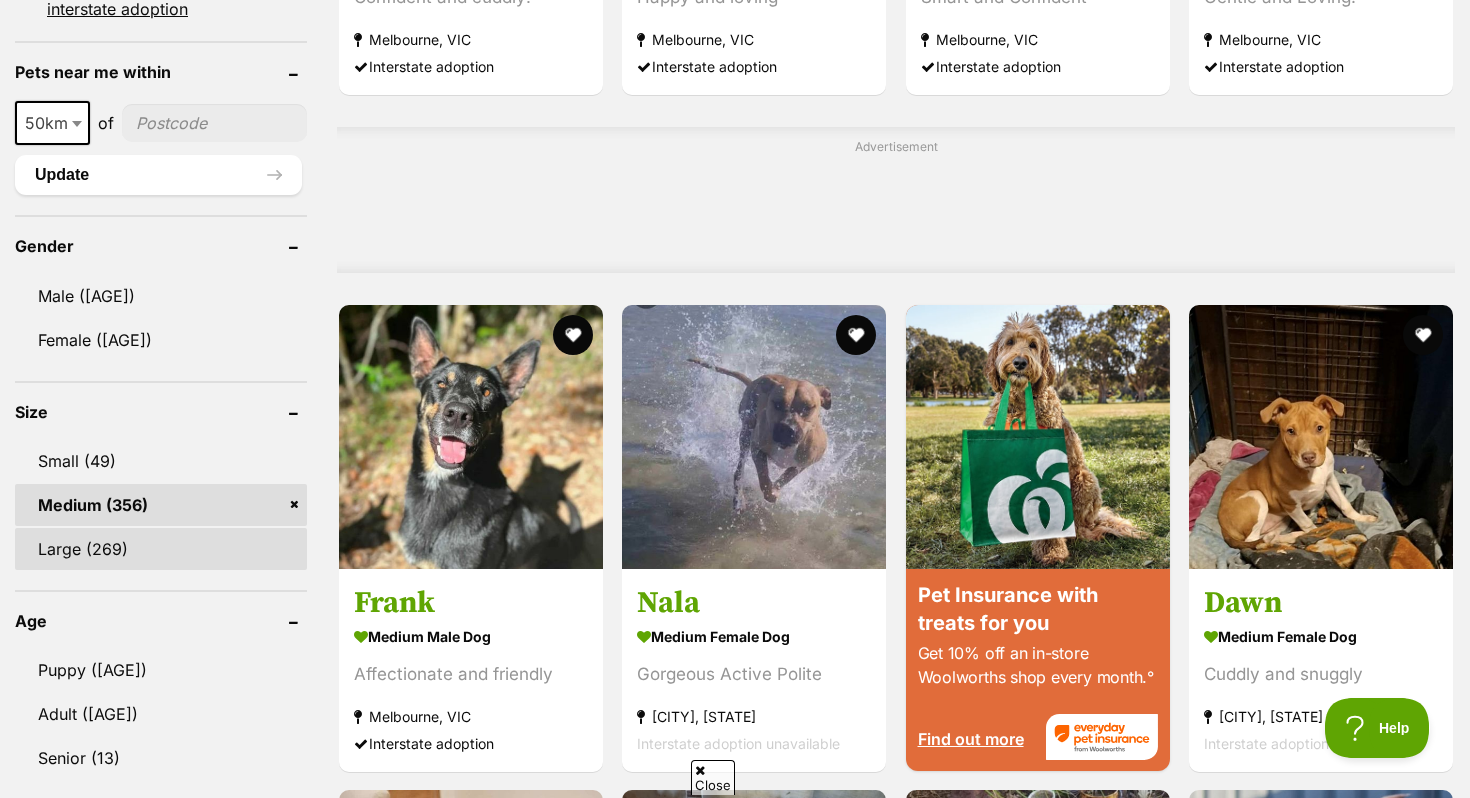 click on "Large (269)" at bounding box center (161, 549) 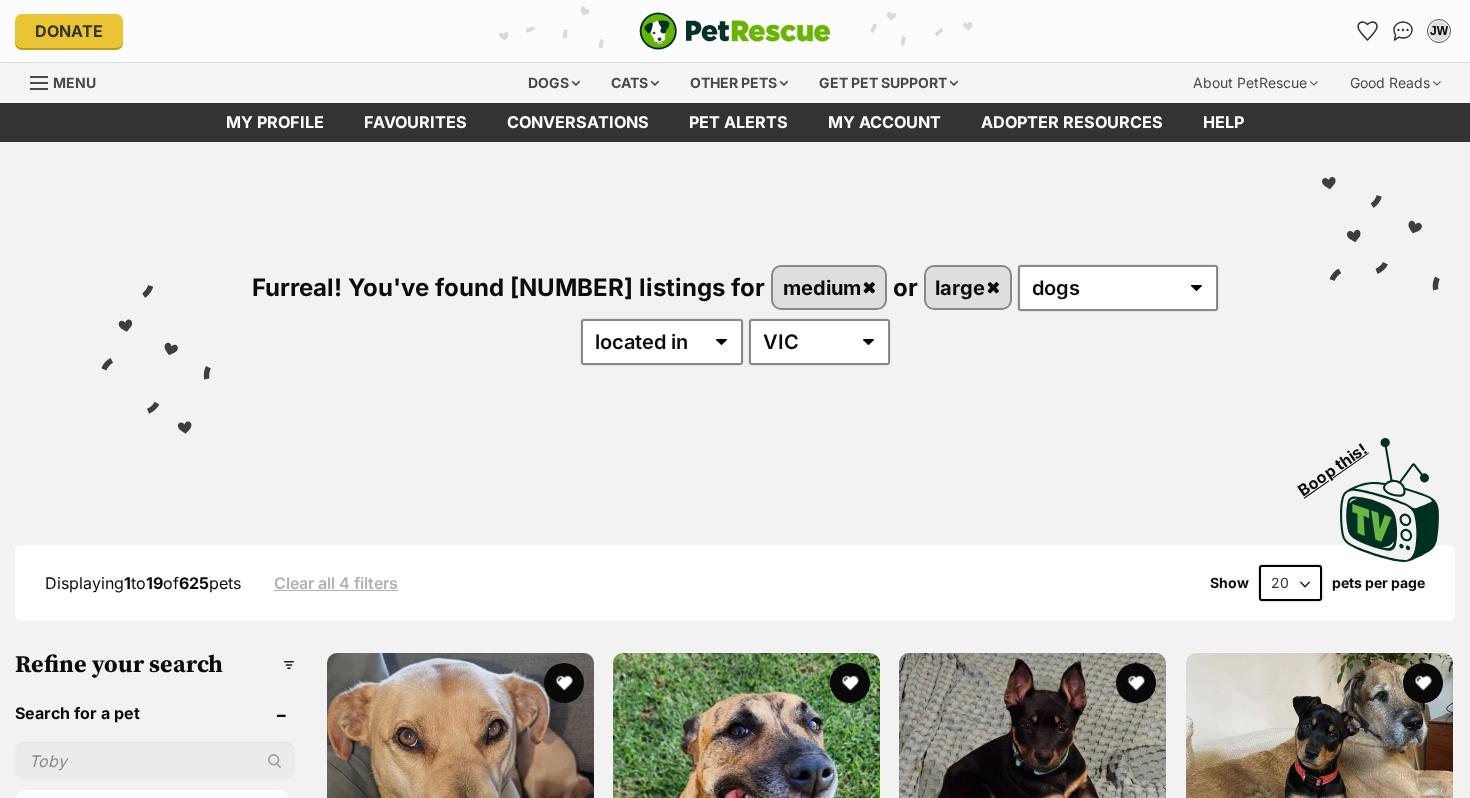 scroll, scrollTop: 0, scrollLeft: 0, axis: both 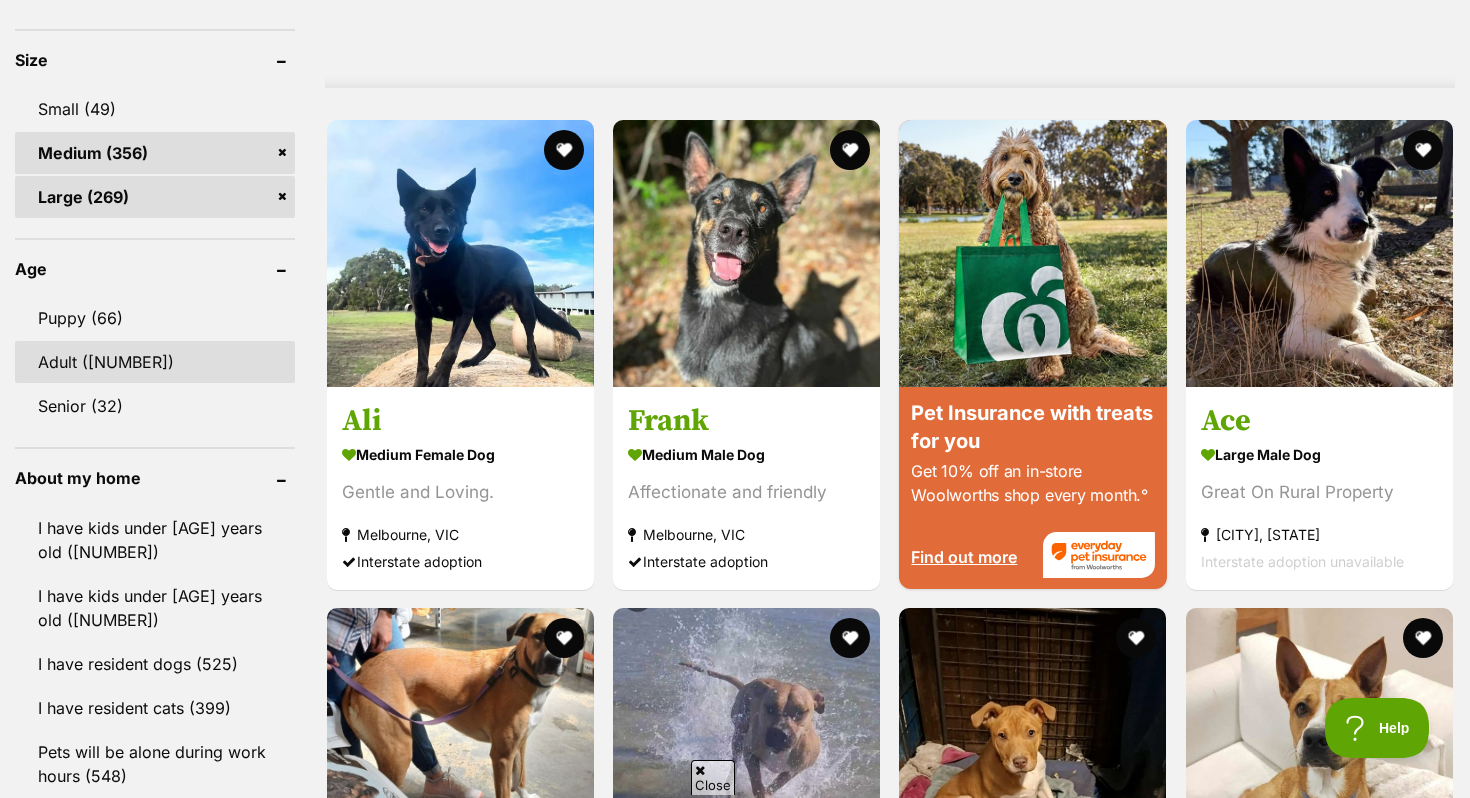 click on "Adult ([NUMBER])" at bounding box center [155, 362] 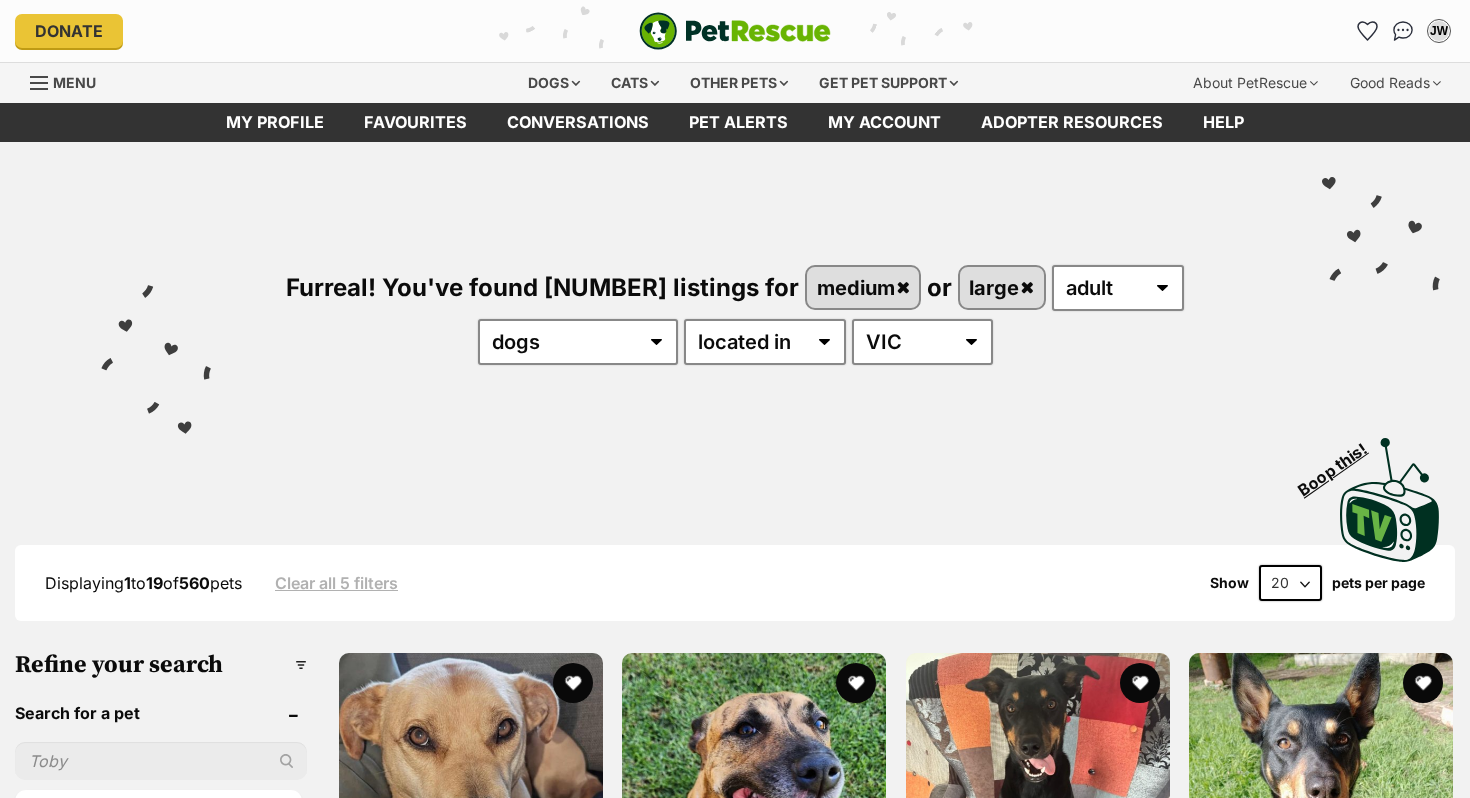 scroll, scrollTop: 0, scrollLeft: 0, axis: both 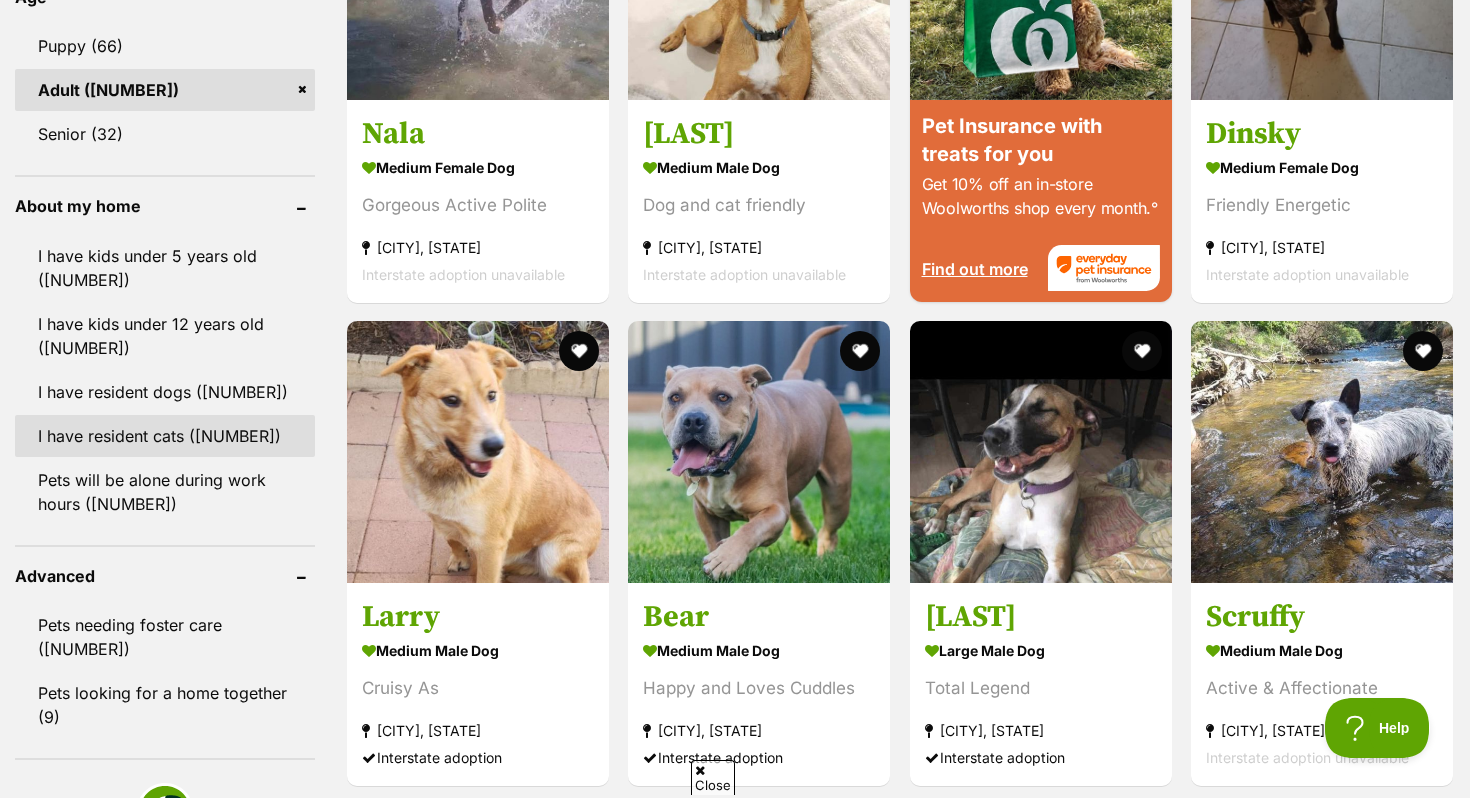 click on "I have resident cats ([NUMBER])" at bounding box center (165, 436) 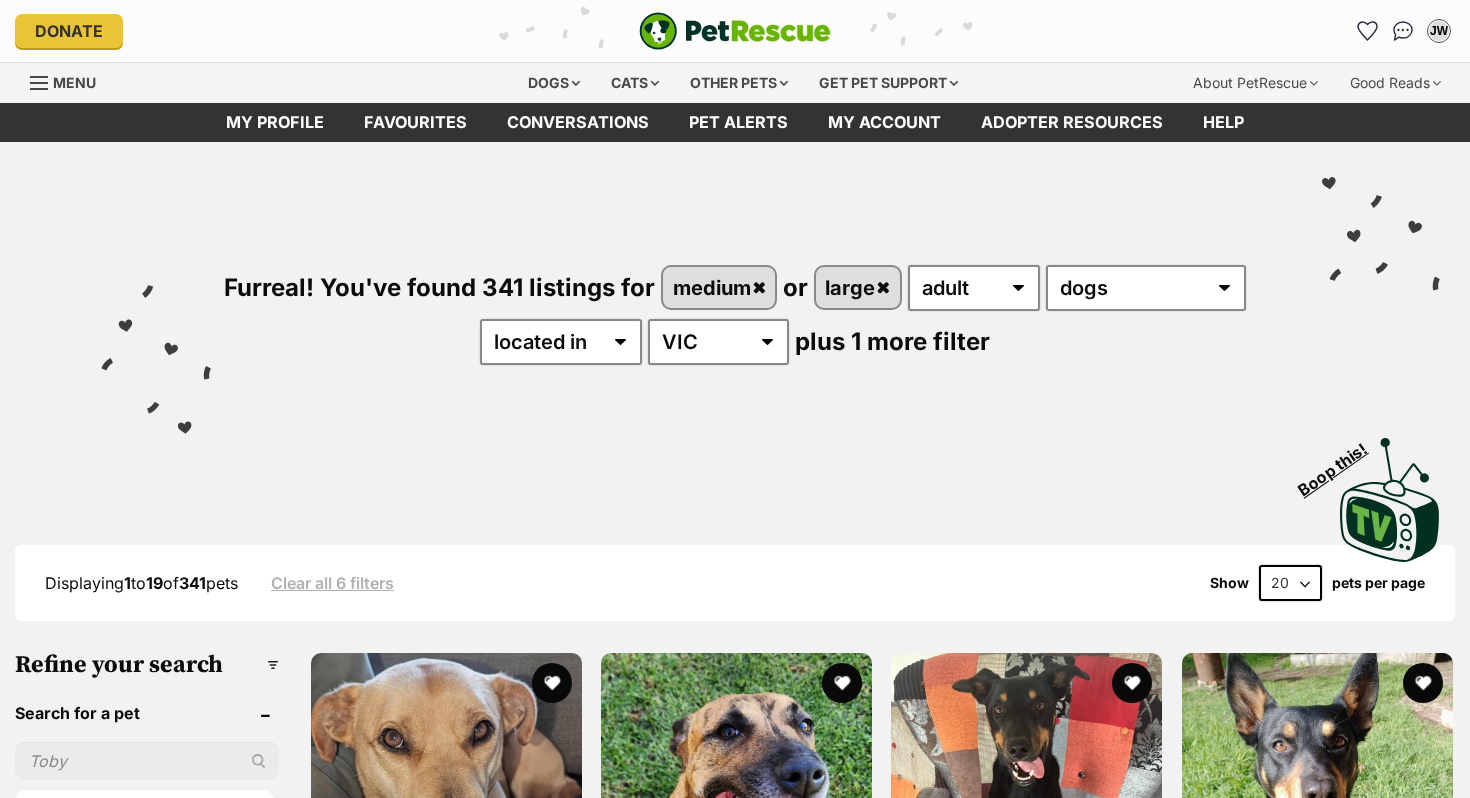 scroll, scrollTop: 0, scrollLeft: 0, axis: both 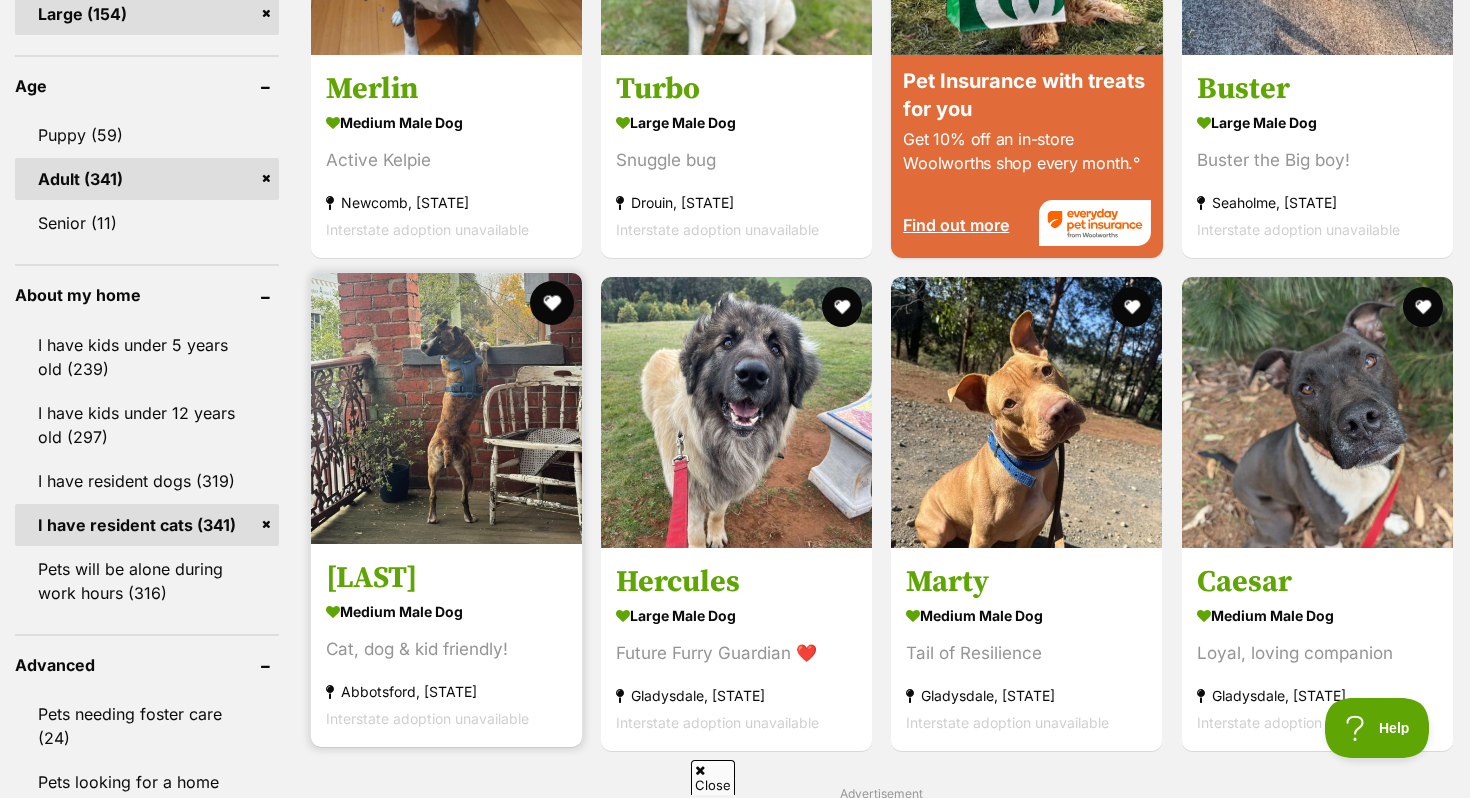 click at bounding box center (552, 303) 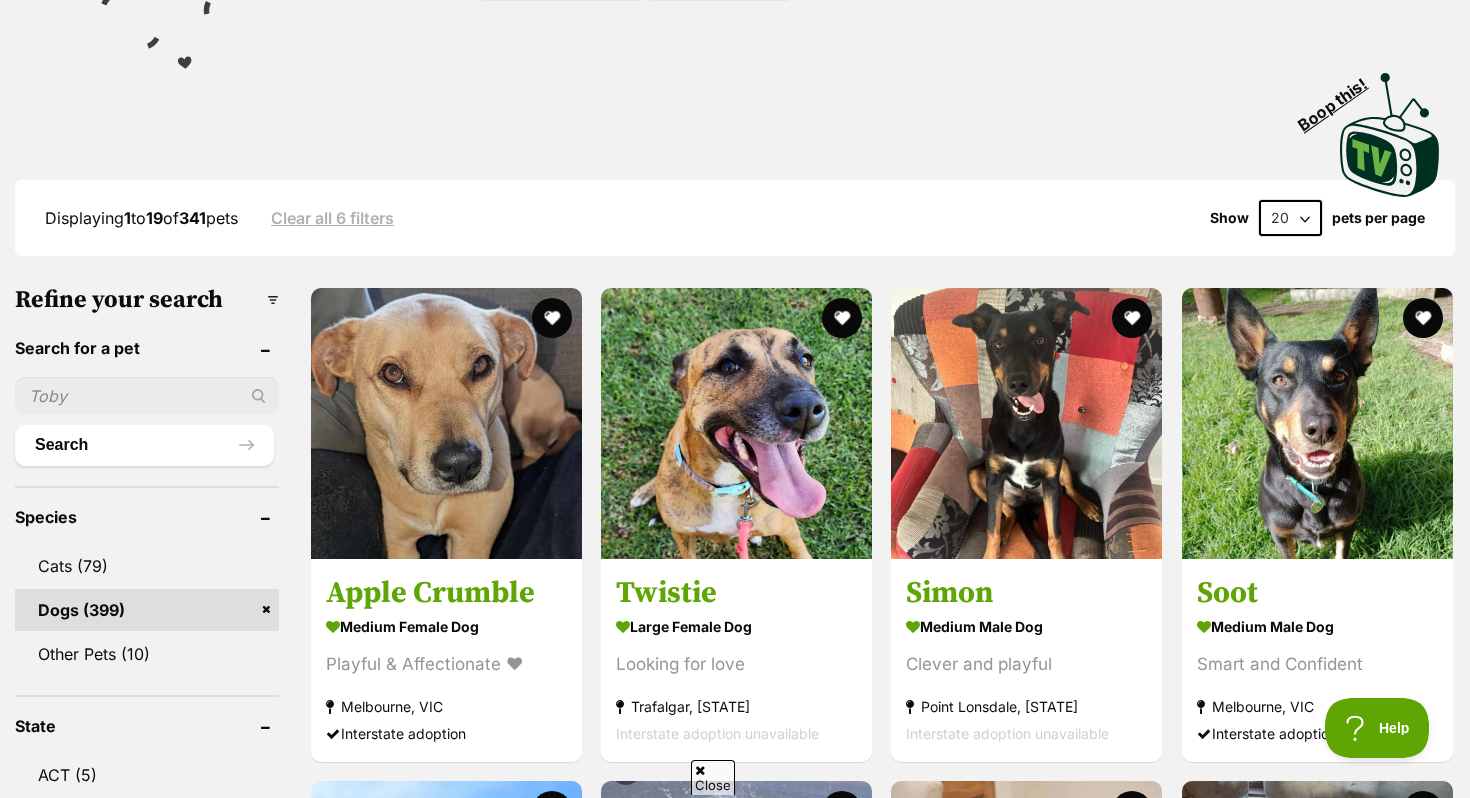 scroll, scrollTop: 370, scrollLeft: 0, axis: vertical 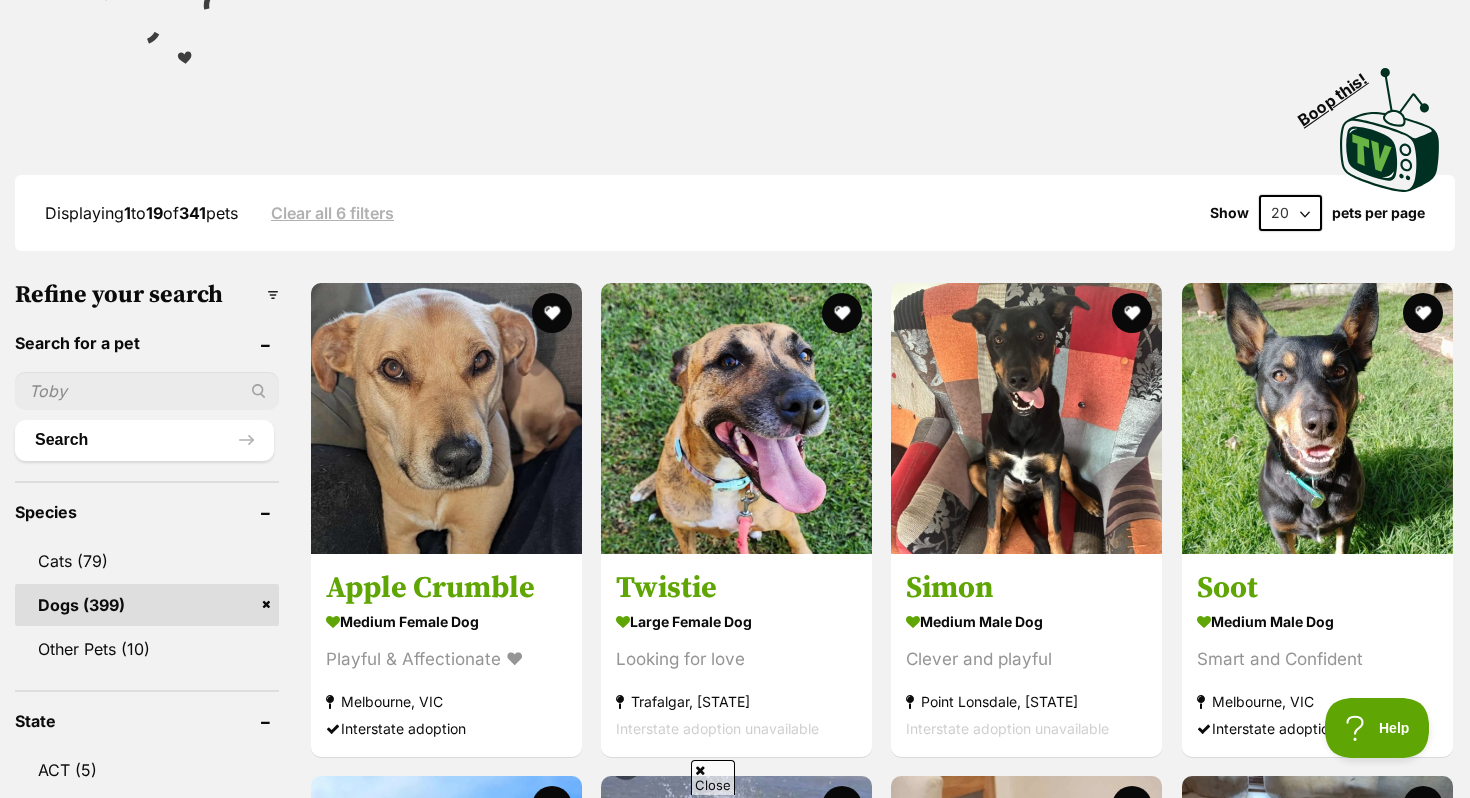 click at bounding box center (147, 391) 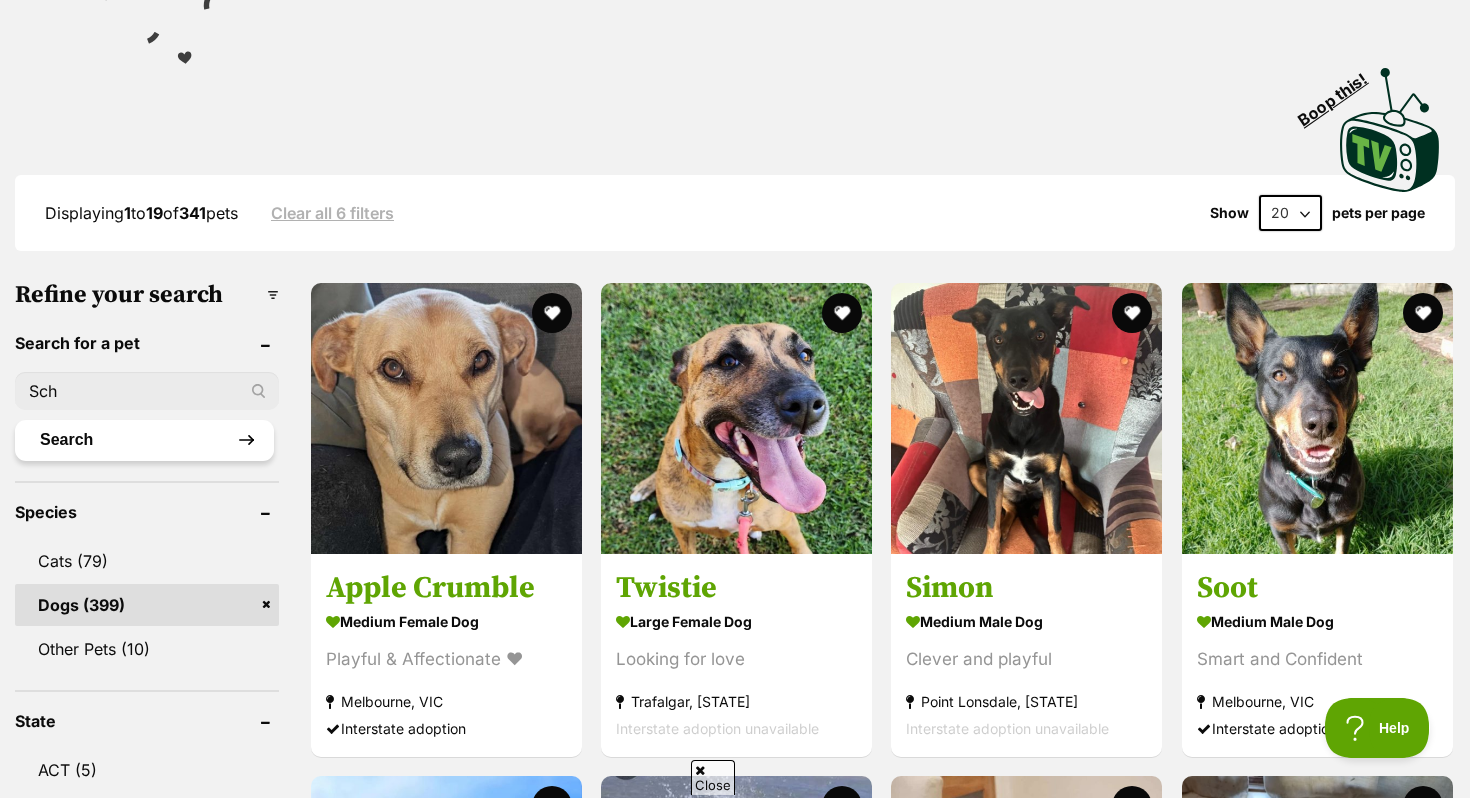 type on "Schoko" 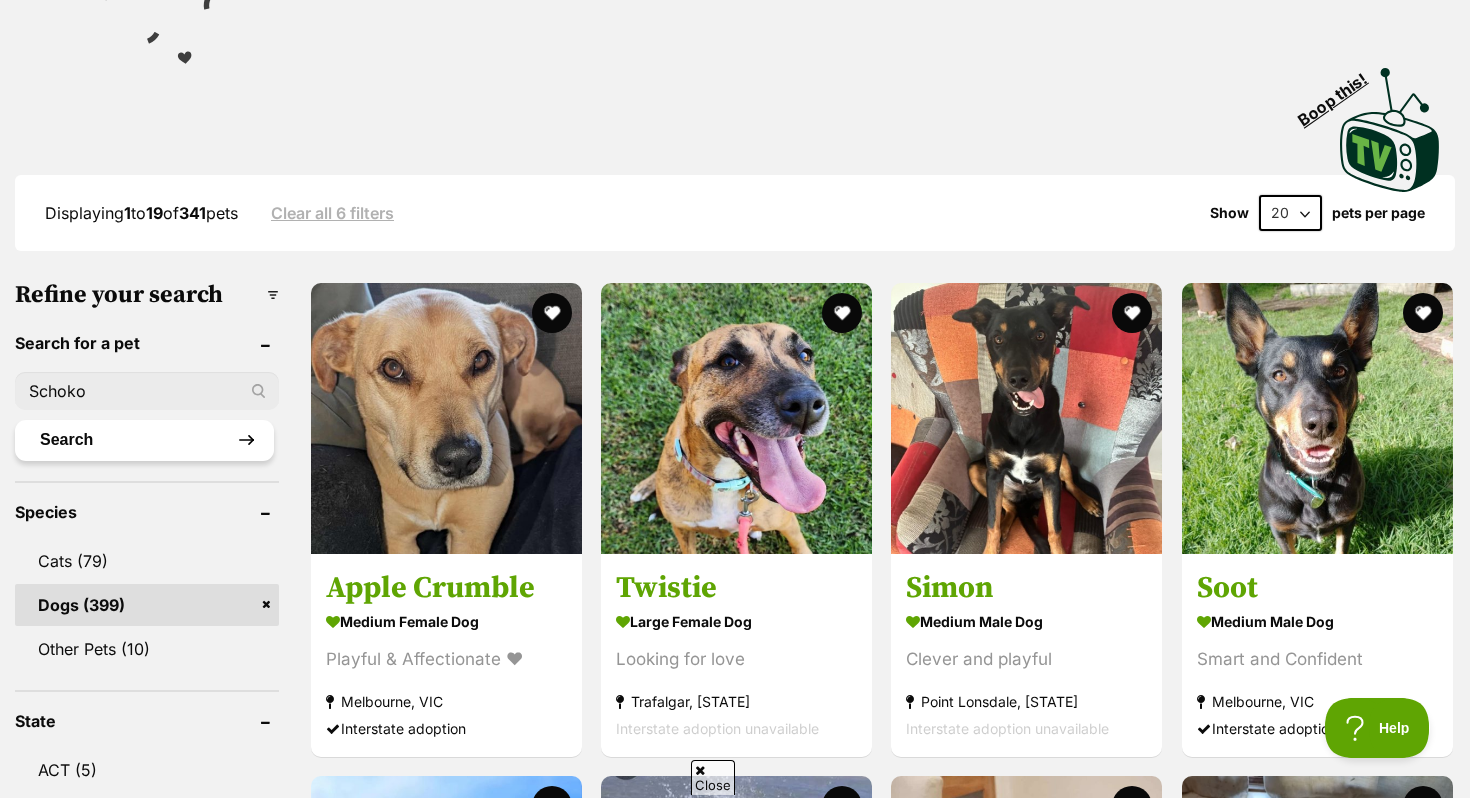 click on "Search" at bounding box center (144, 440) 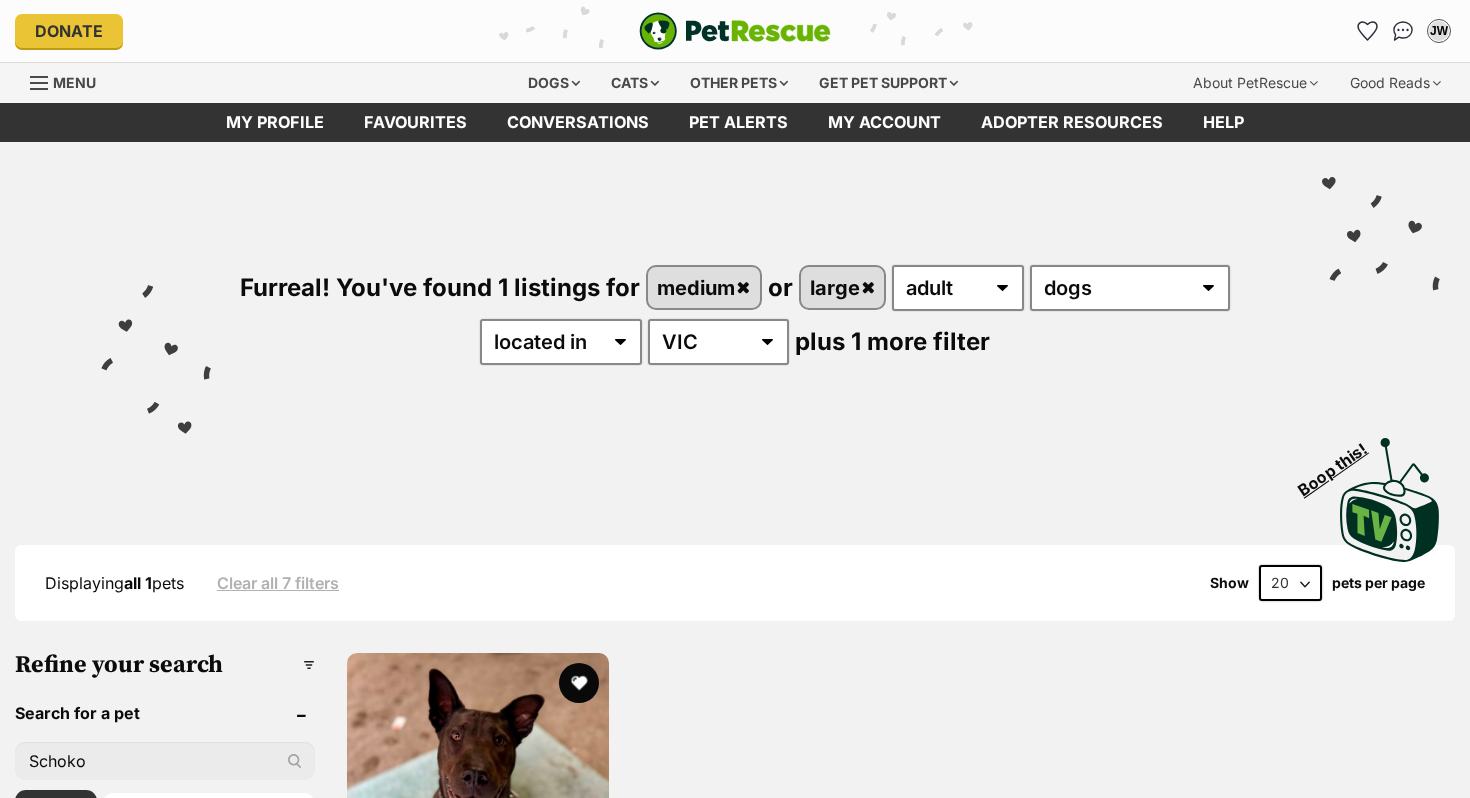 scroll, scrollTop: 0, scrollLeft: 0, axis: both 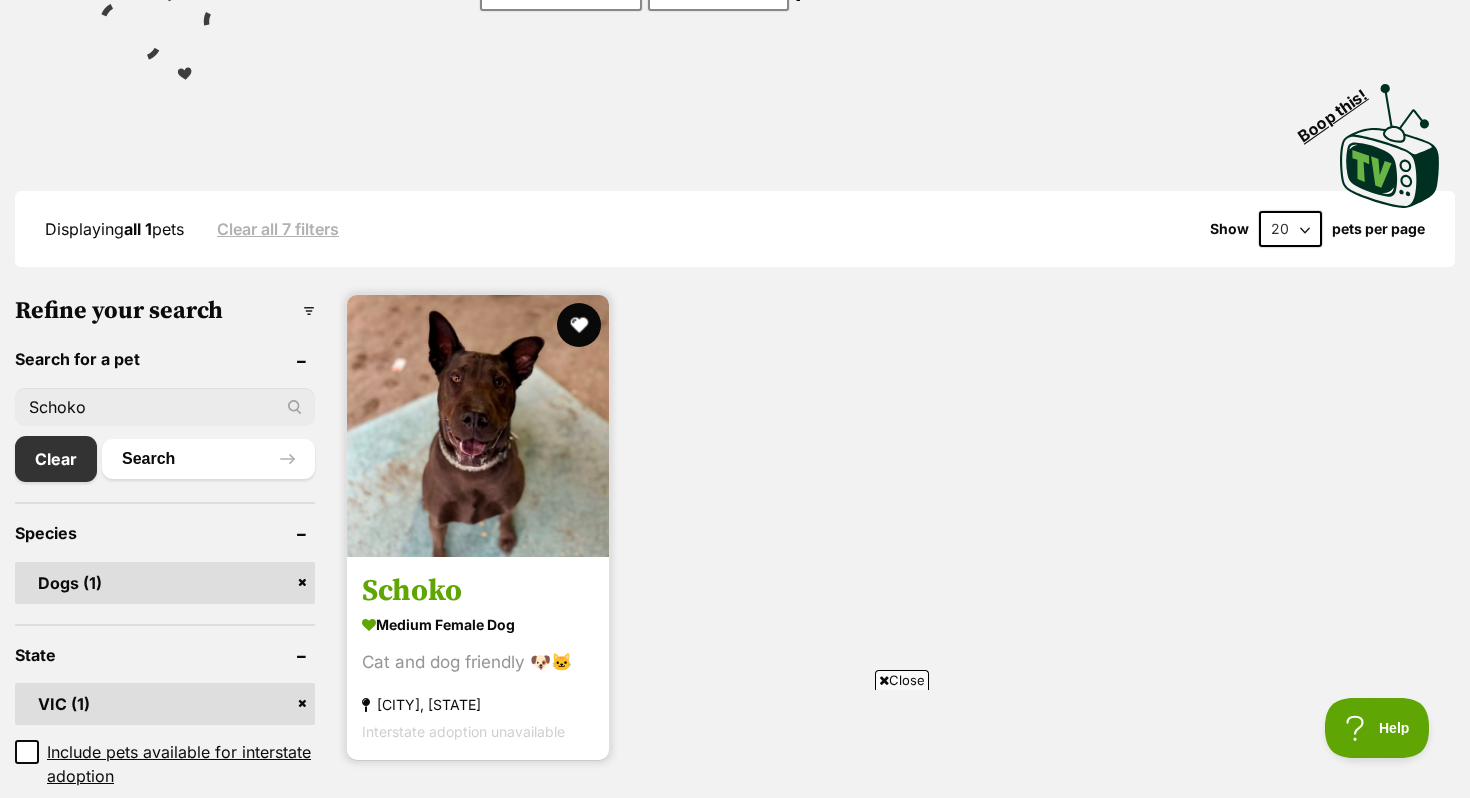 click at bounding box center (579, 325) 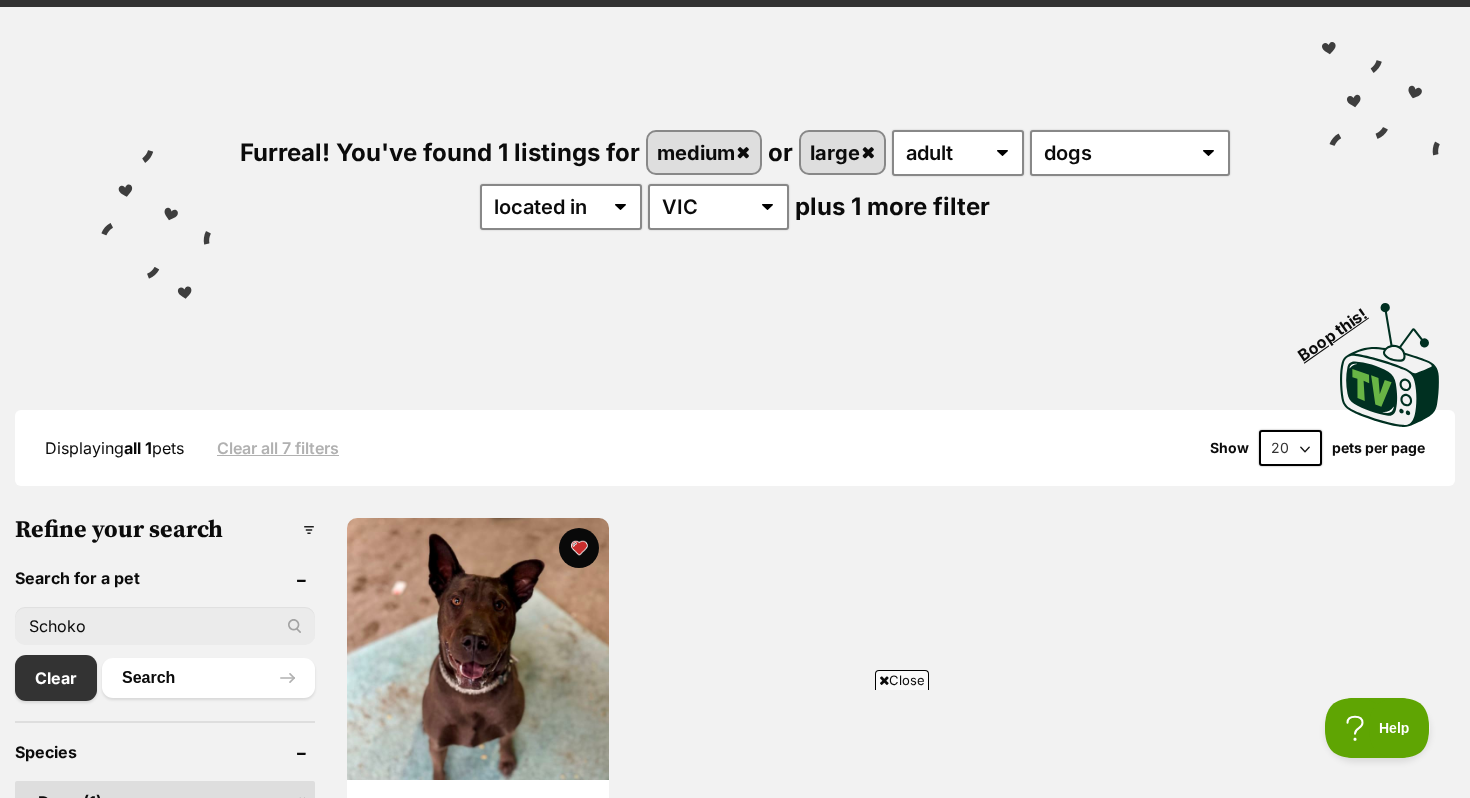 scroll, scrollTop: 137, scrollLeft: 0, axis: vertical 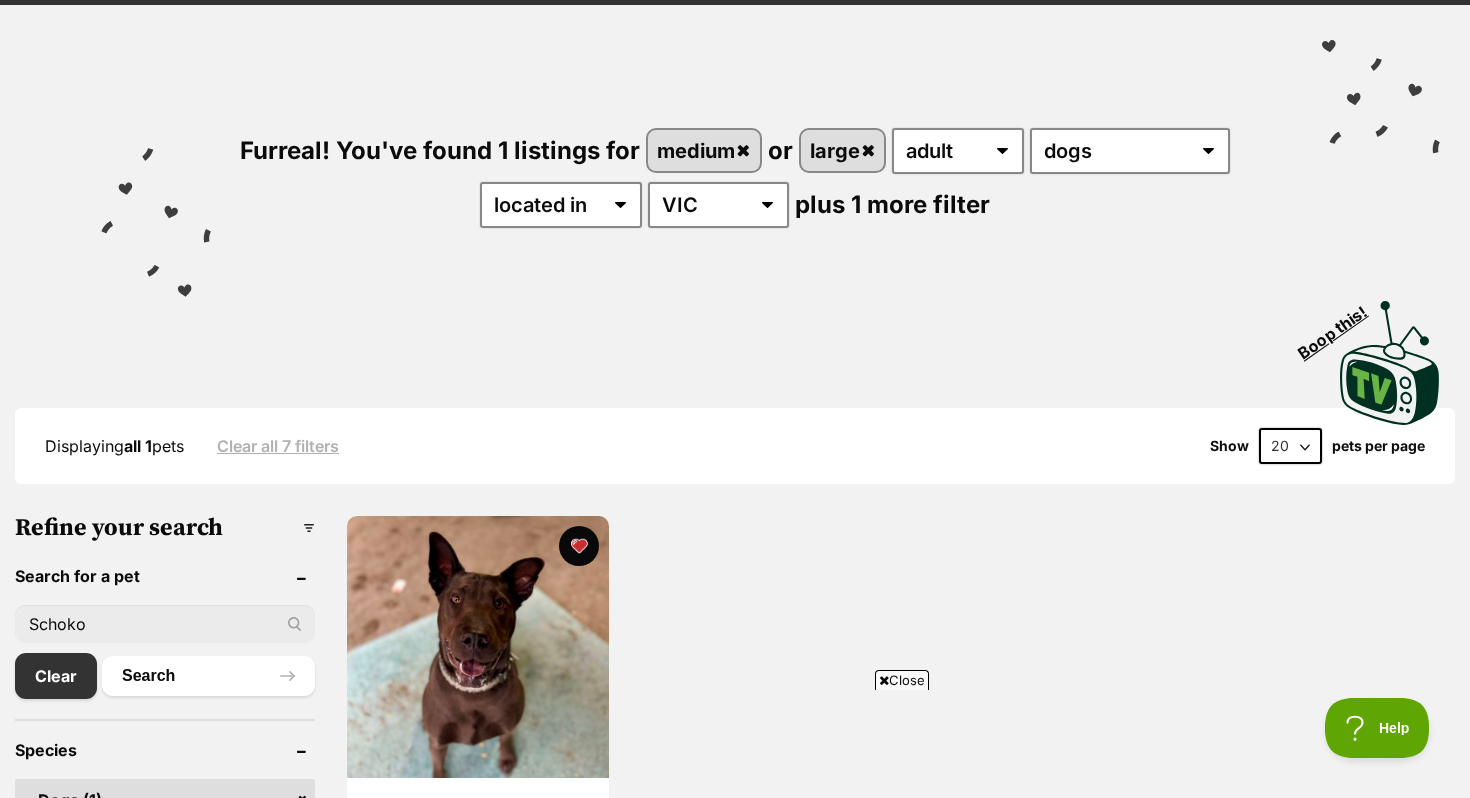 click on "Schoko" at bounding box center [165, 624] 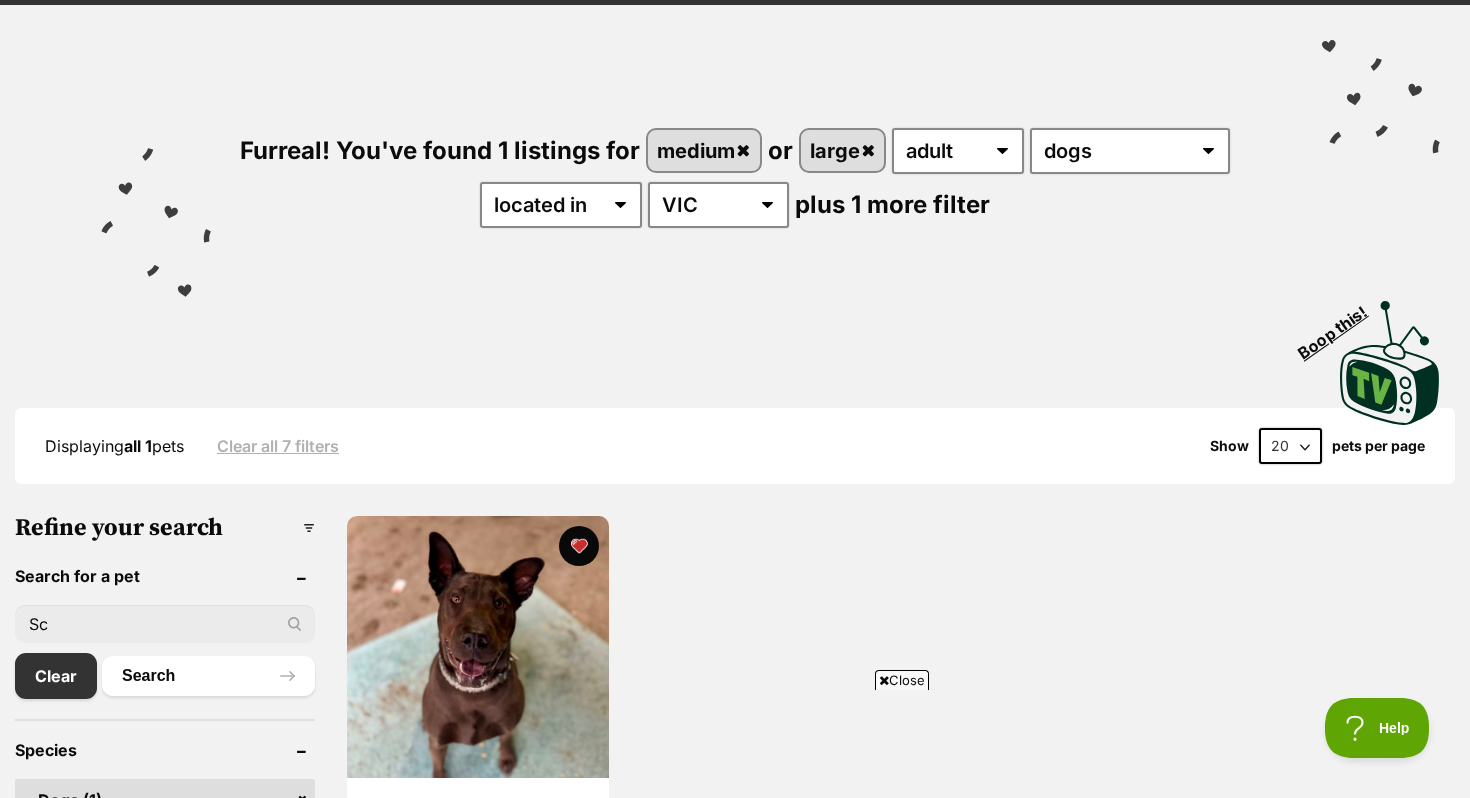type on "S" 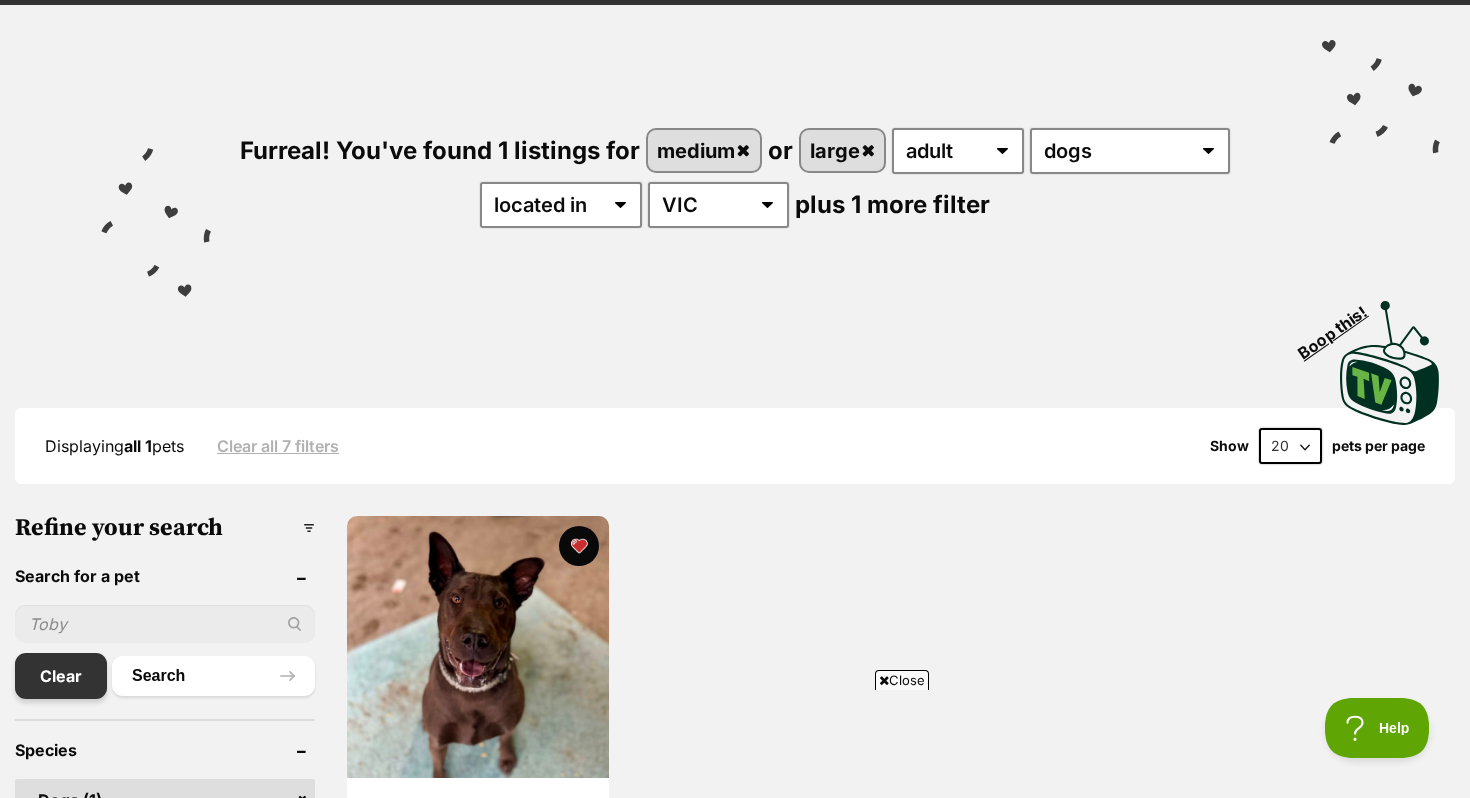 type 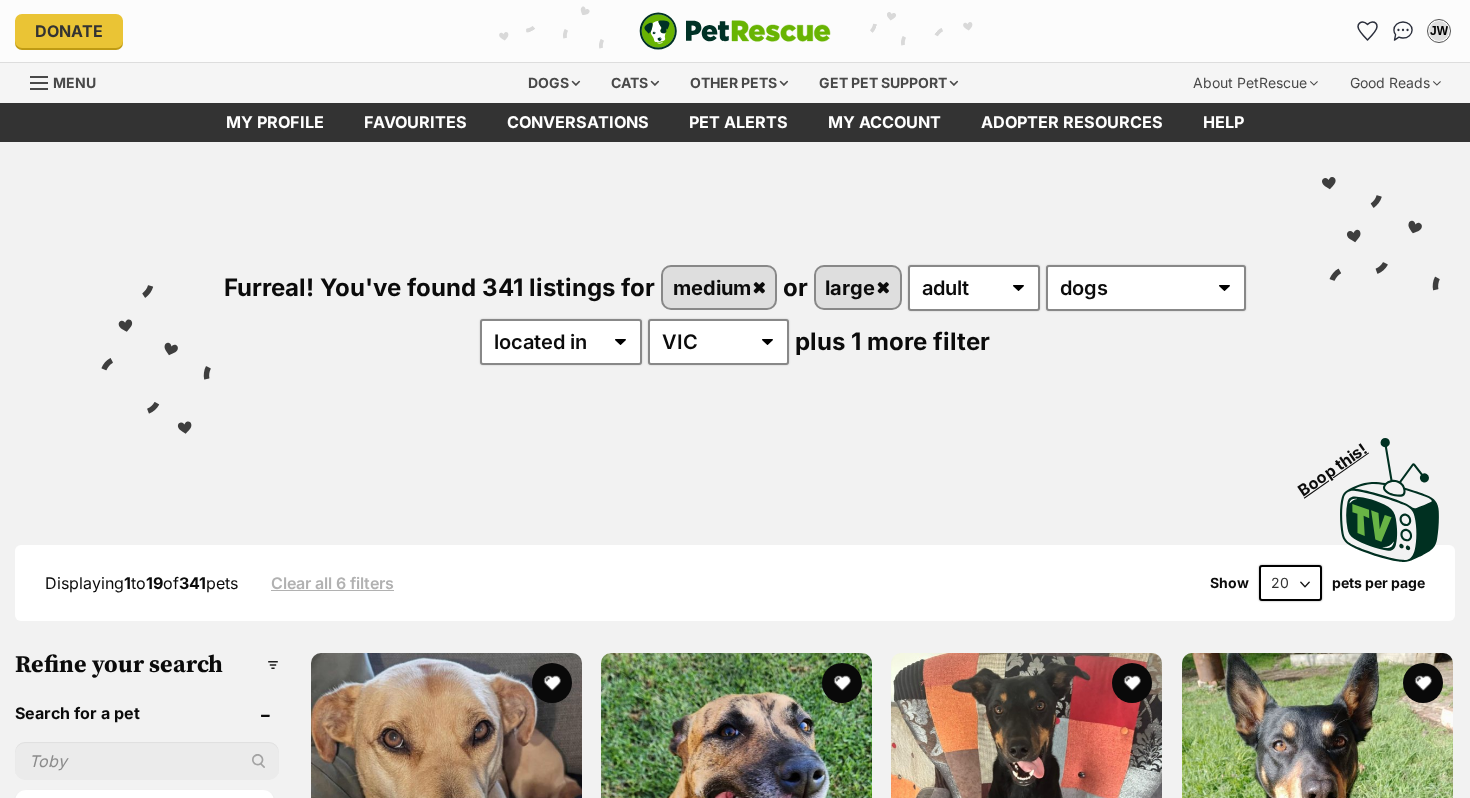 scroll, scrollTop: 0, scrollLeft: 0, axis: both 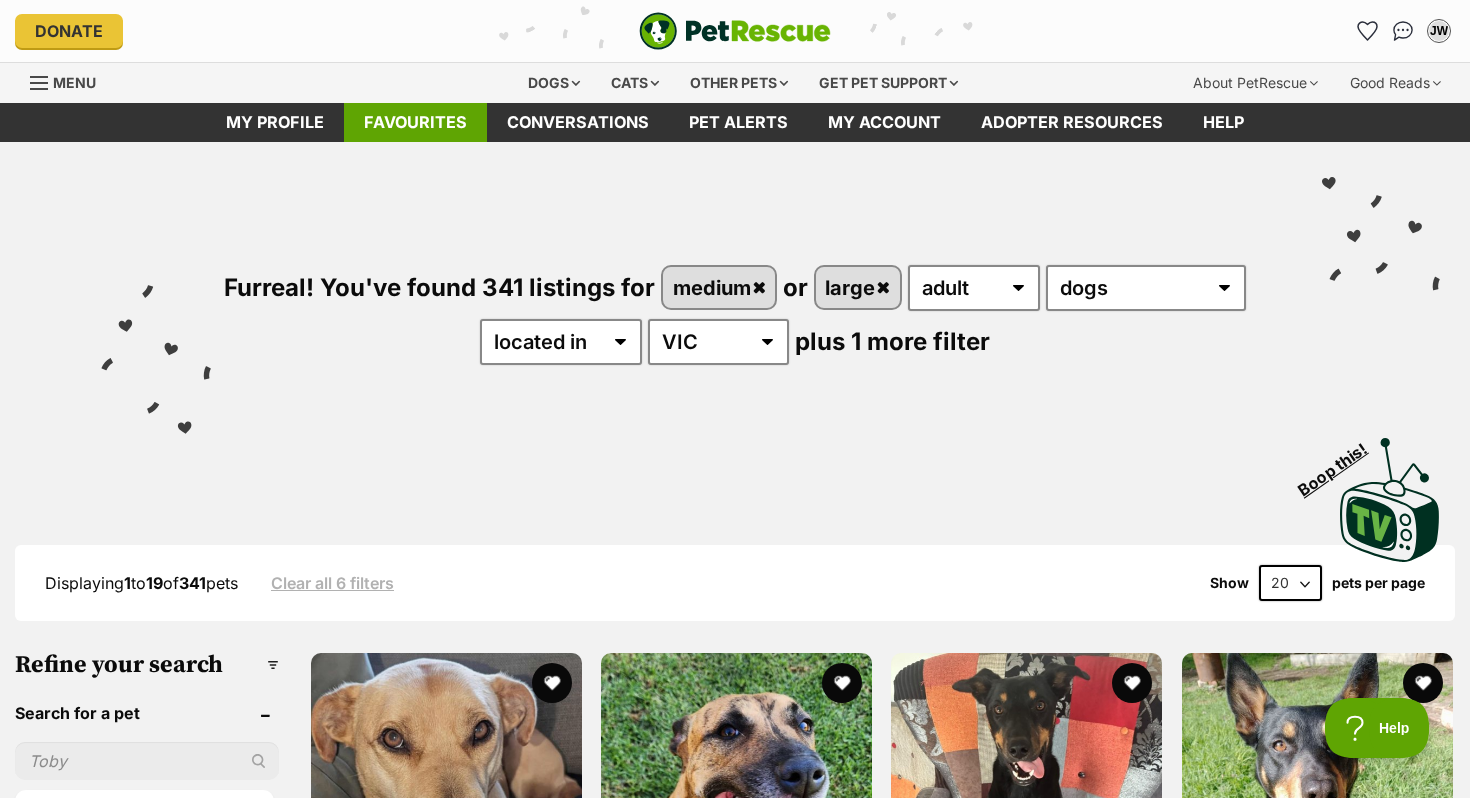 click on "Favourites" at bounding box center [415, 122] 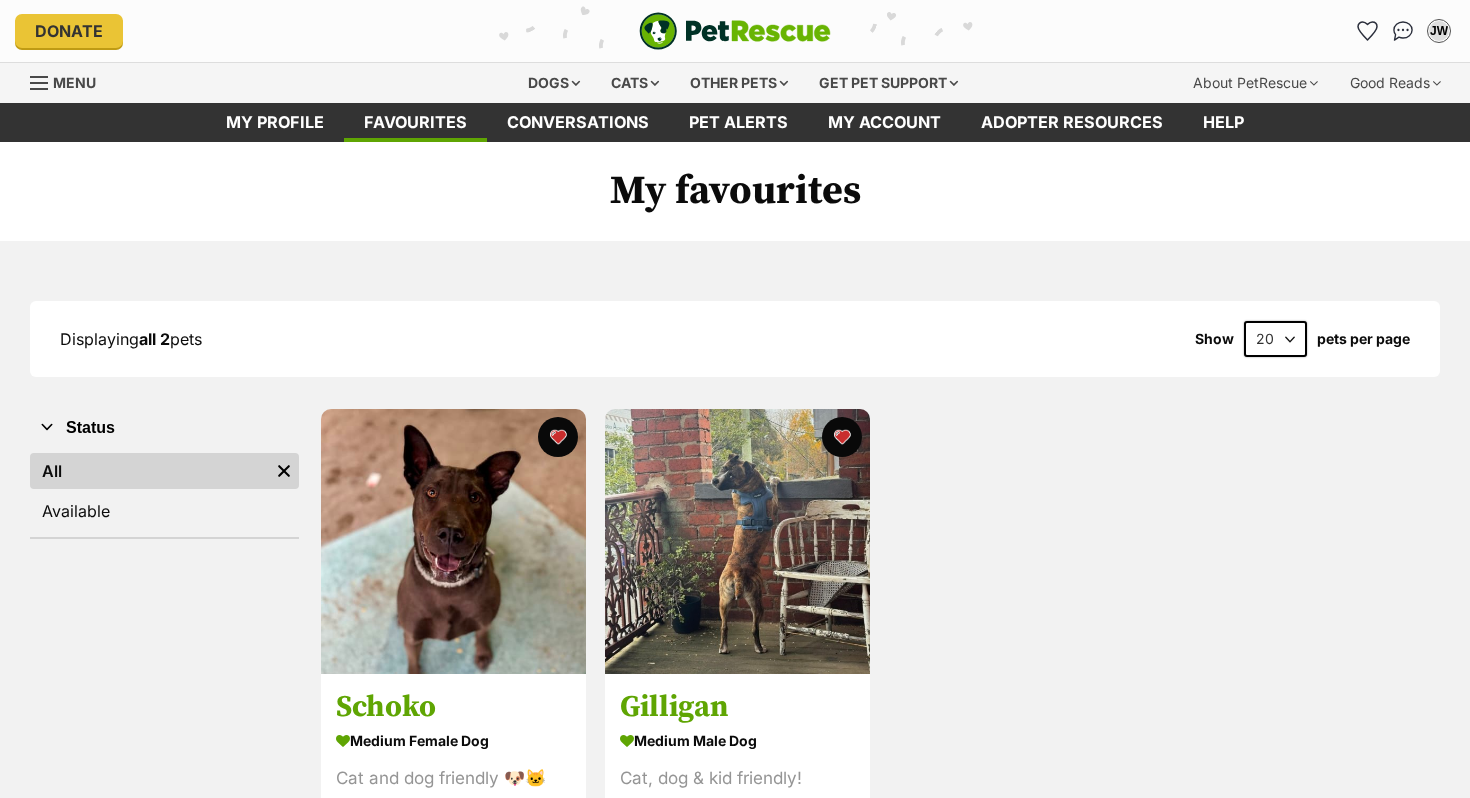 scroll, scrollTop: 0, scrollLeft: 0, axis: both 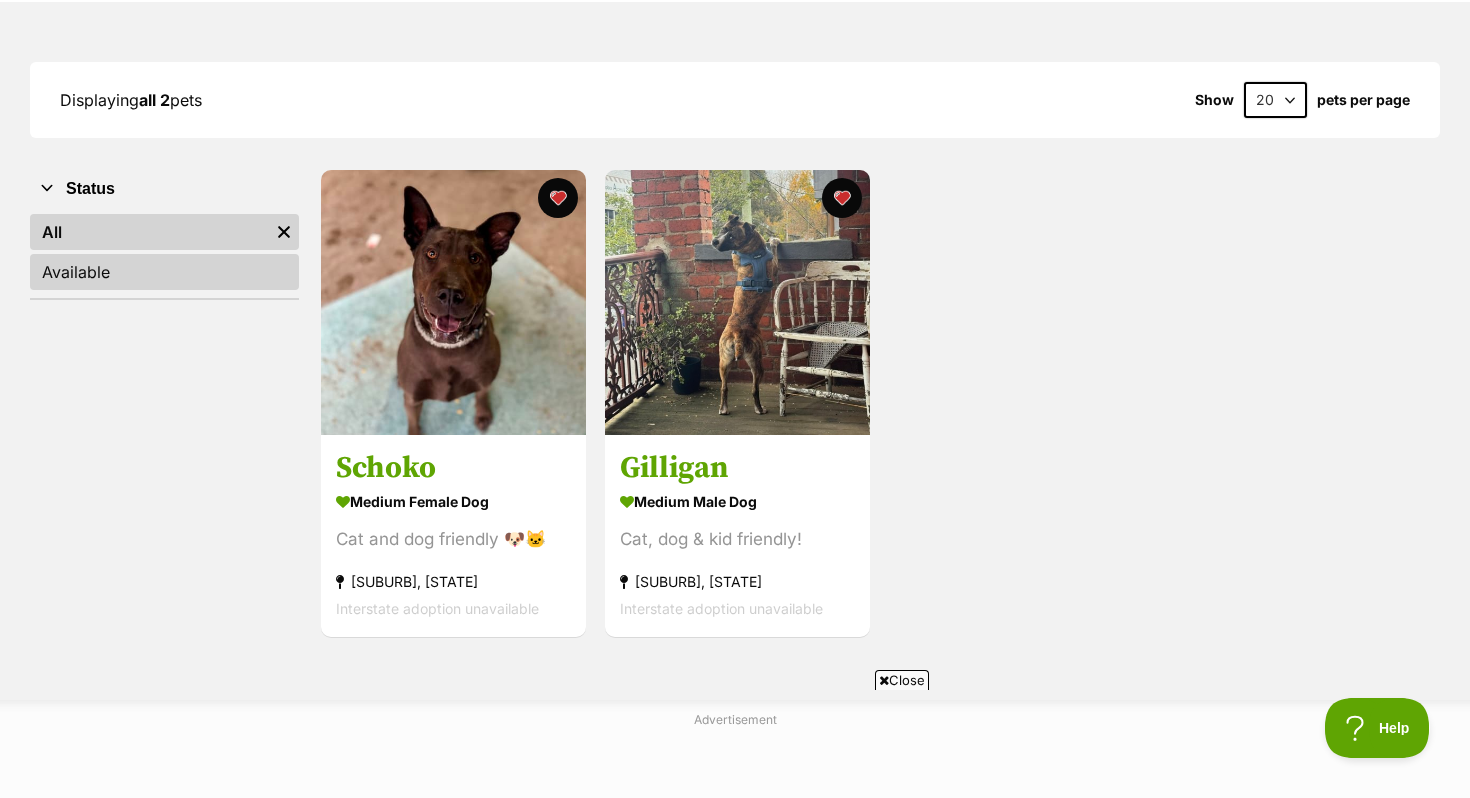 click on "Available" at bounding box center (164, 272) 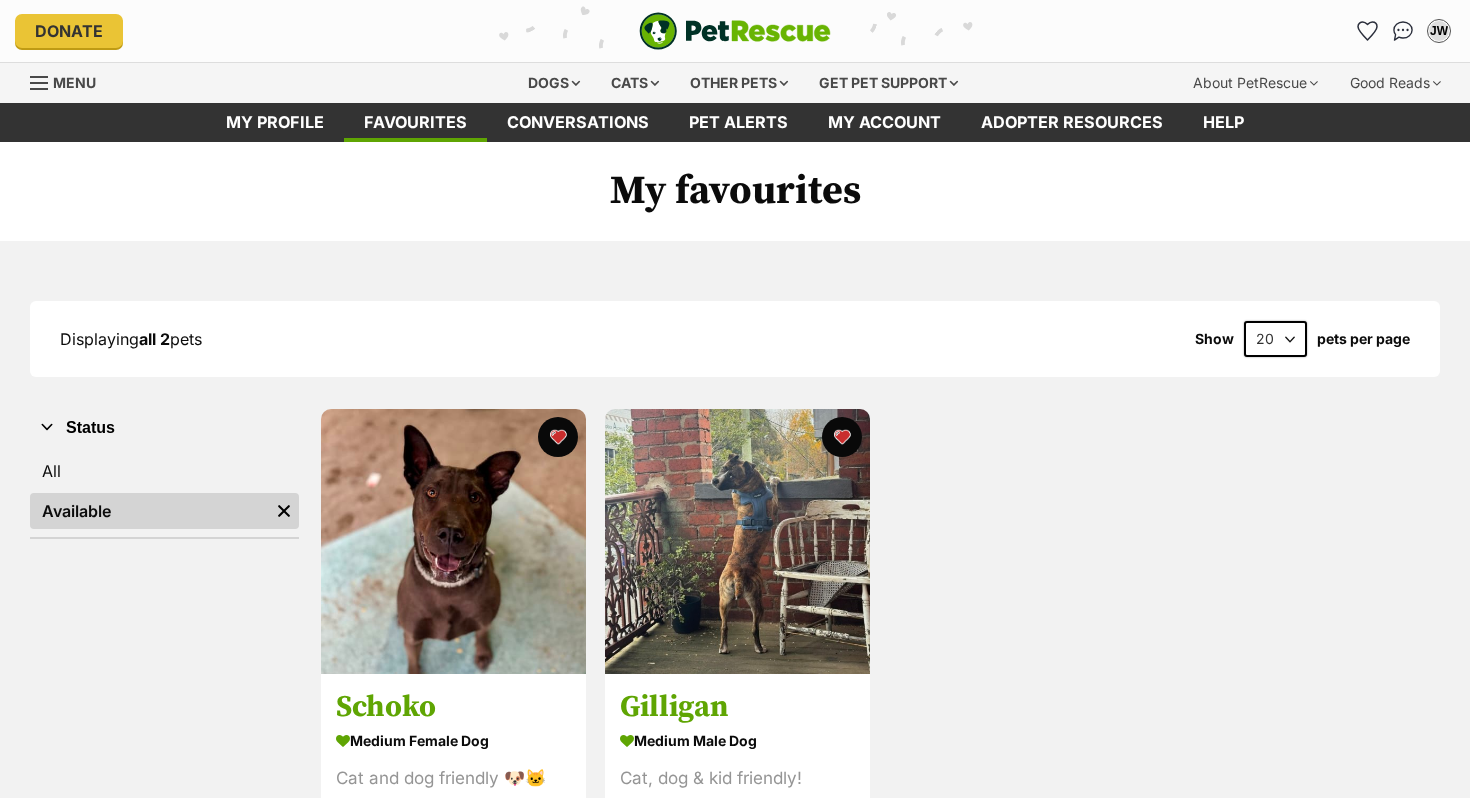 scroll, scrollTop: 0, scrollLeft: 0, axis: both 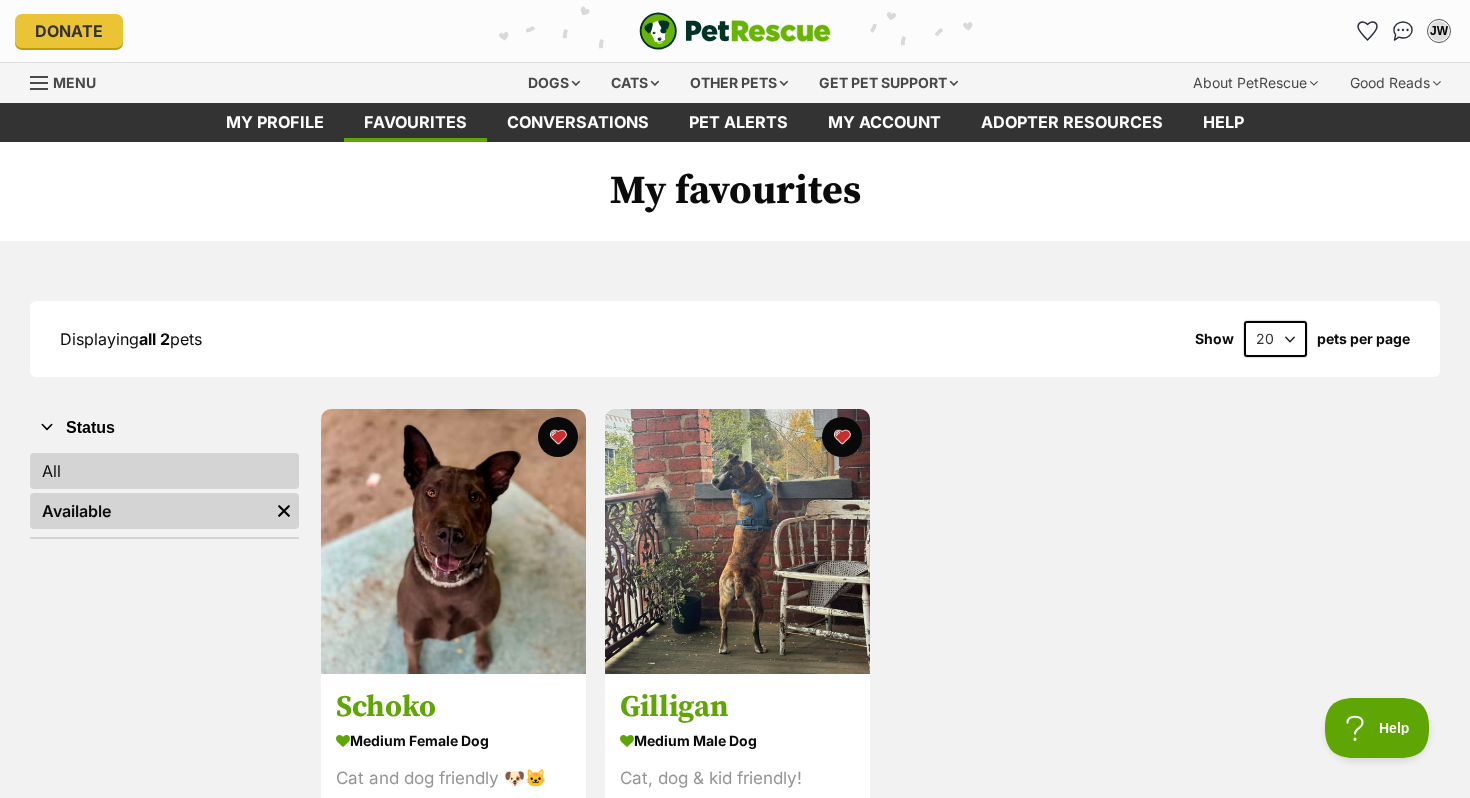 click on "All" at bounding box center (164, 471) 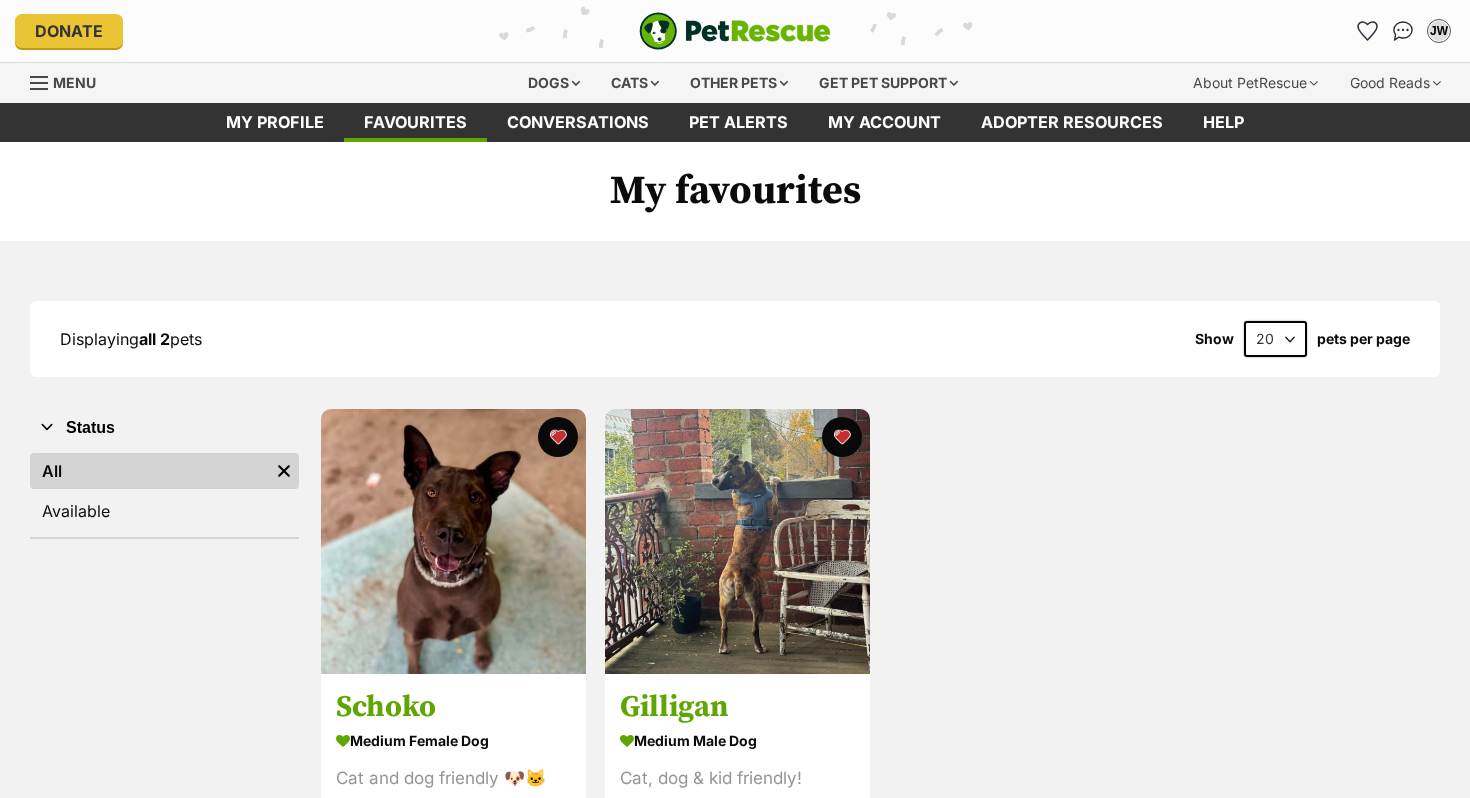scroll, scrollTop: 0, scrollLeft: 0, axis: both 